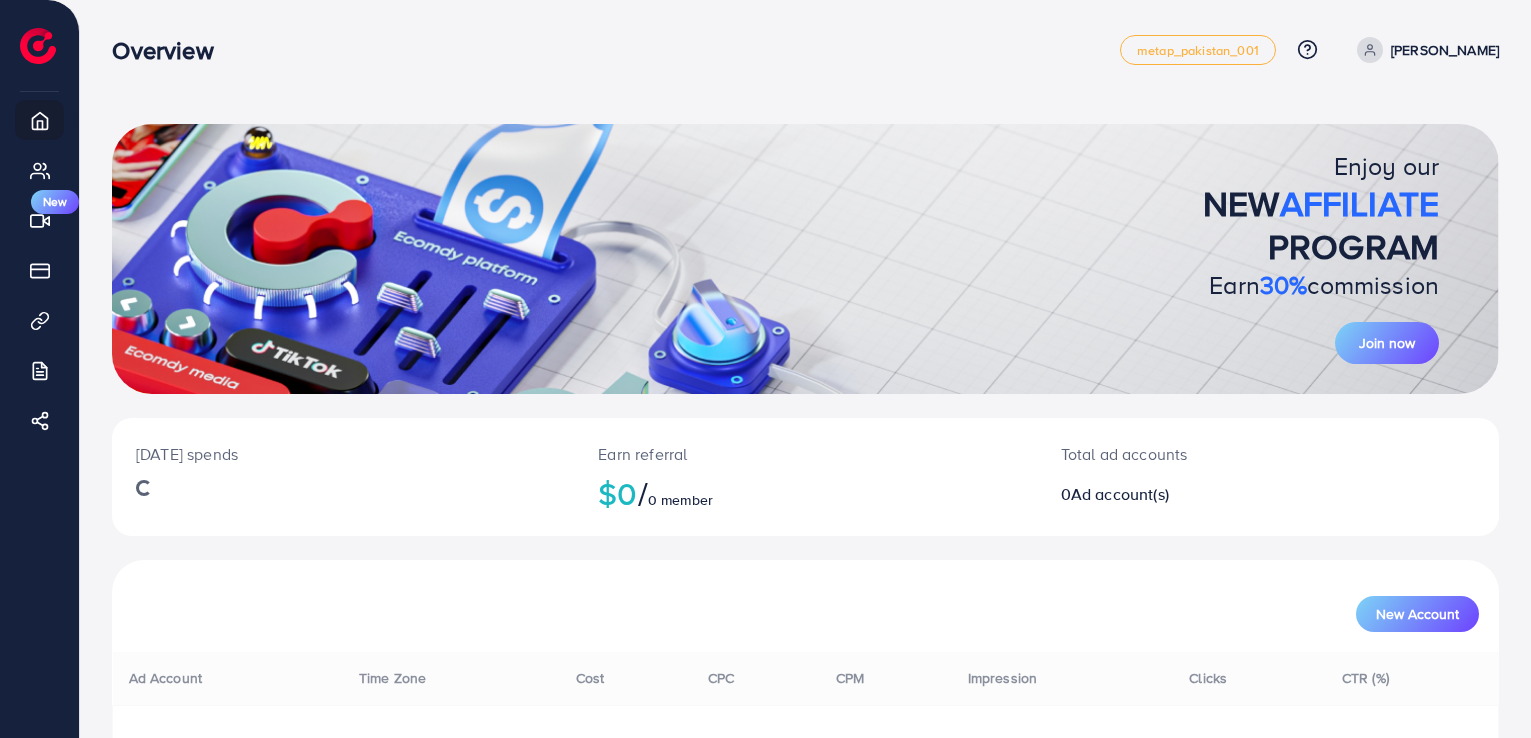 scroll, scrollTop: 0, scrollLeft: 0, axis: both 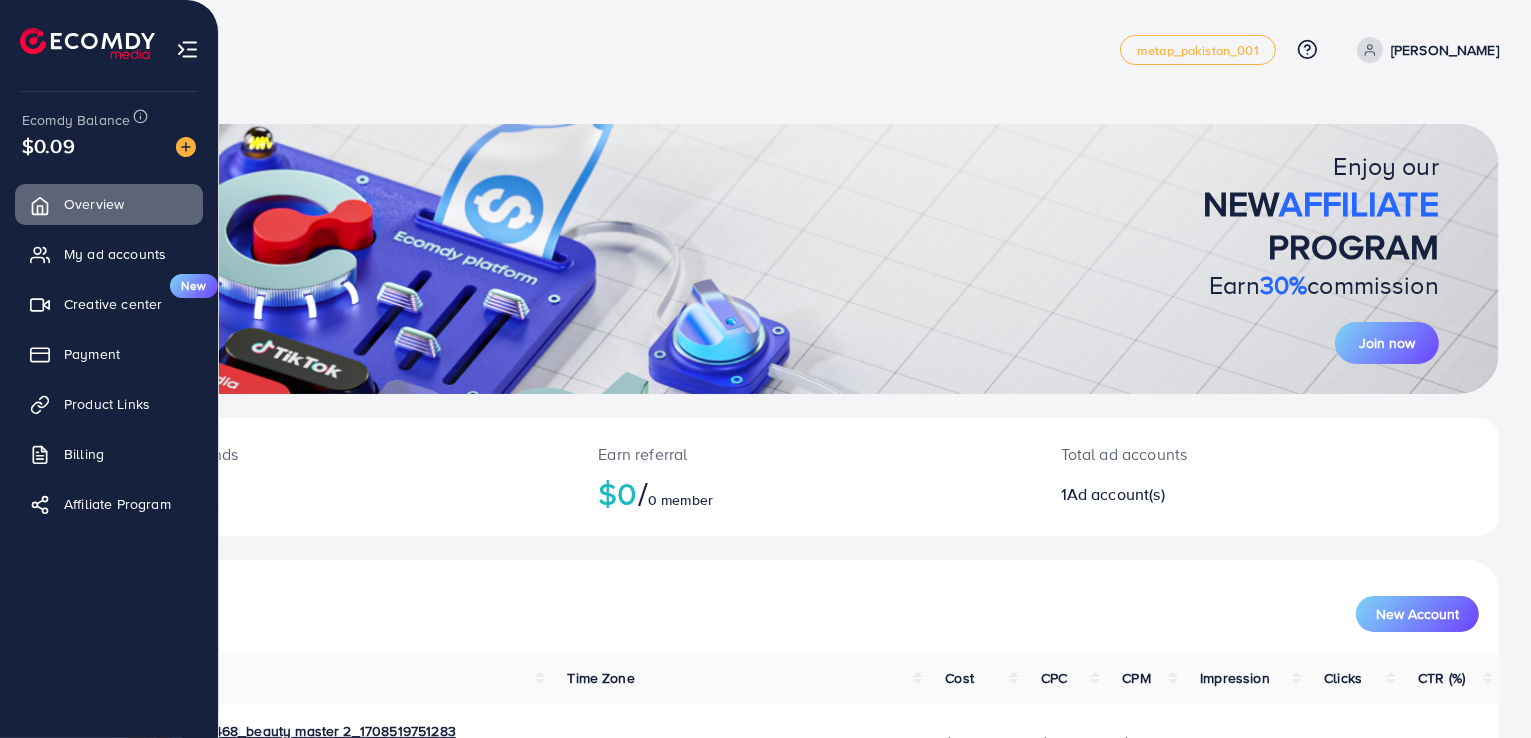 click at bounding box center [187, 49] 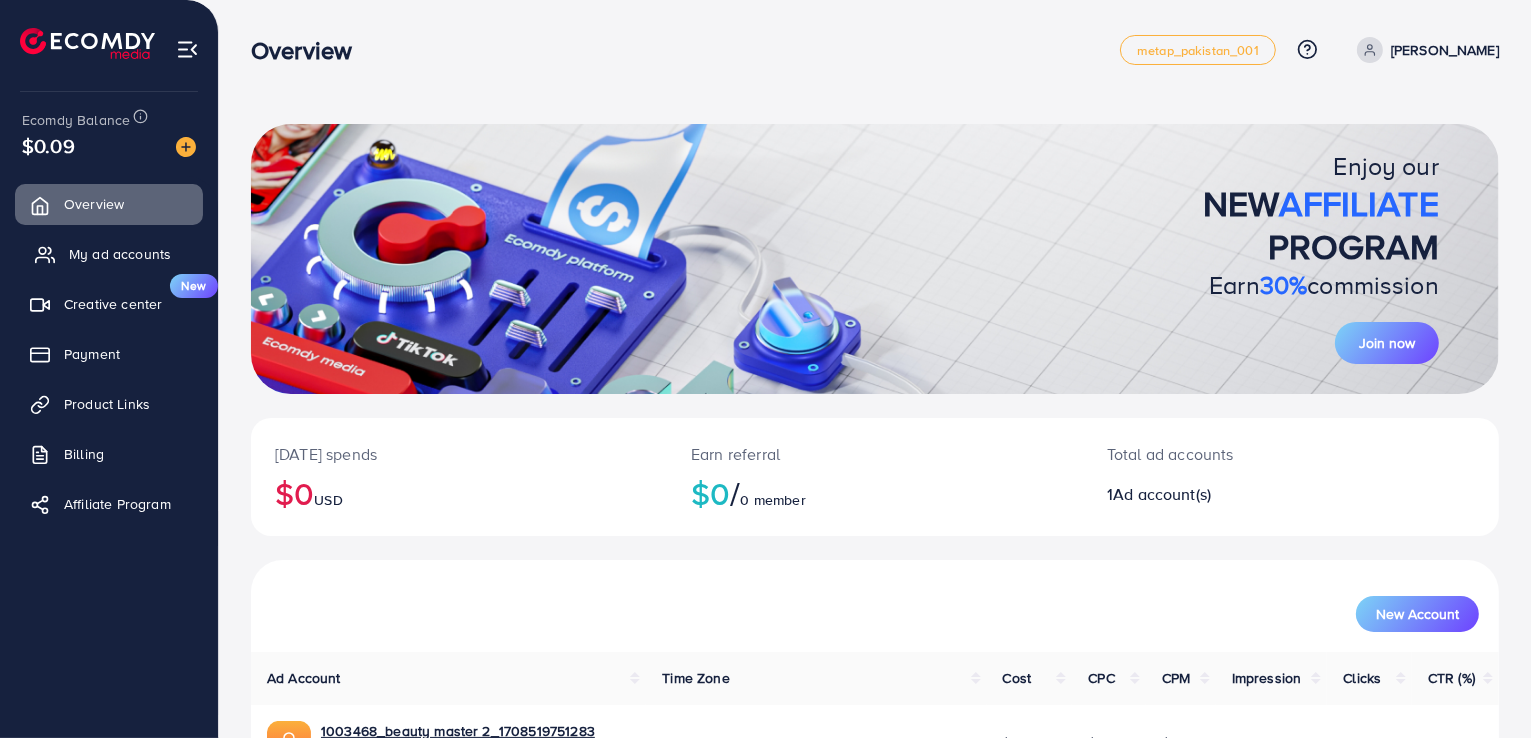 click on "My ad accounts" at bounding box center [120, 254] 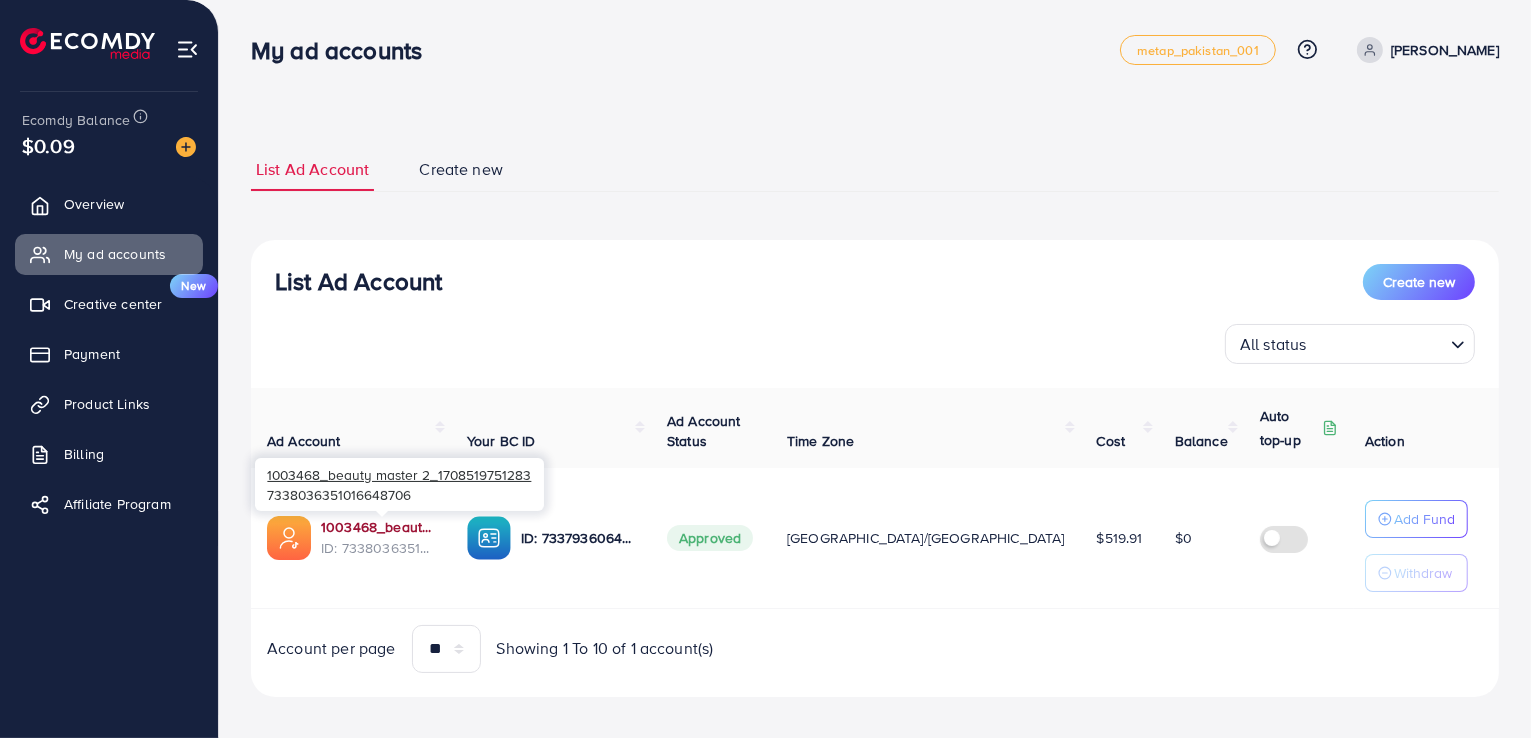 click on "1003468_beauty master 2_1708519751283" at bounding box center [378, 527] 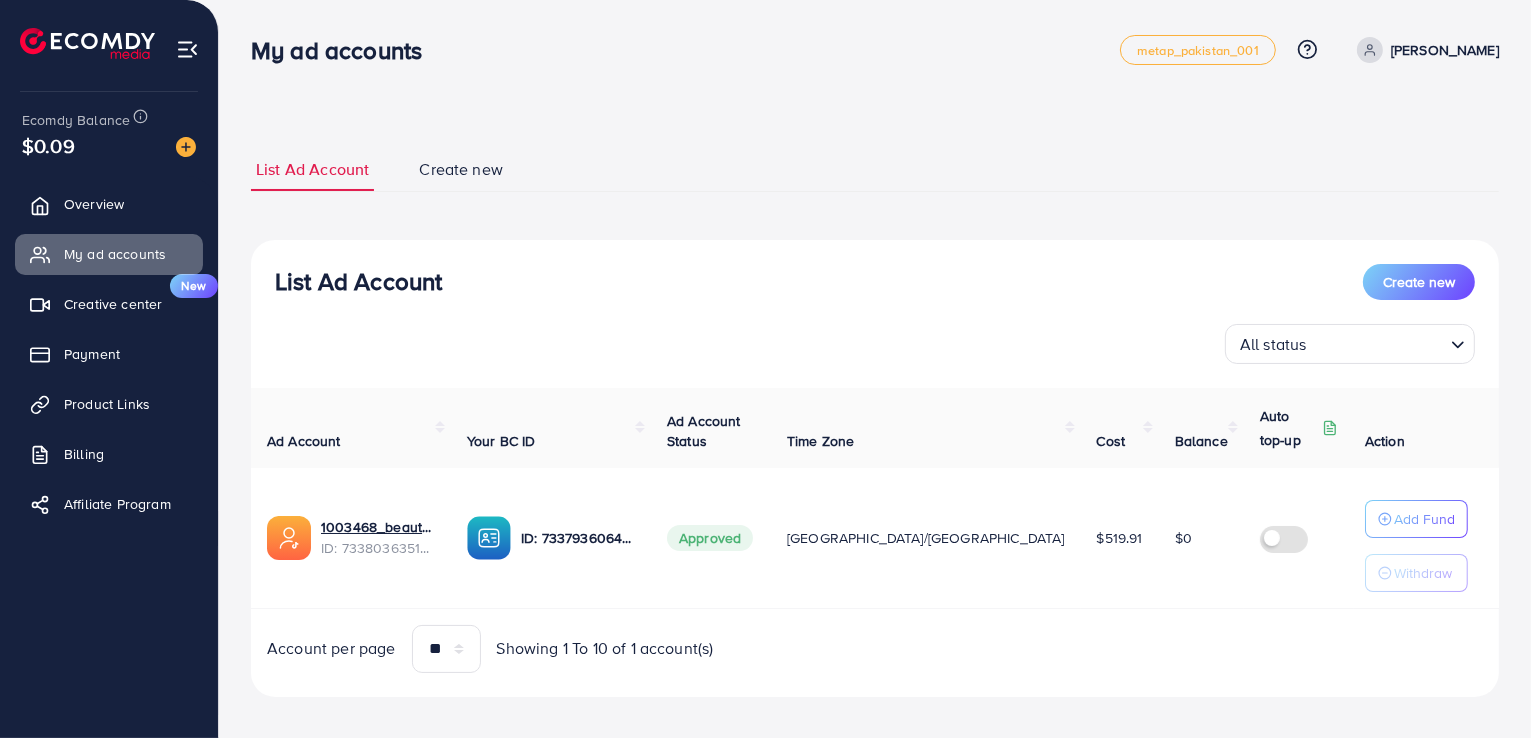 click at bounding box center [289, 538] 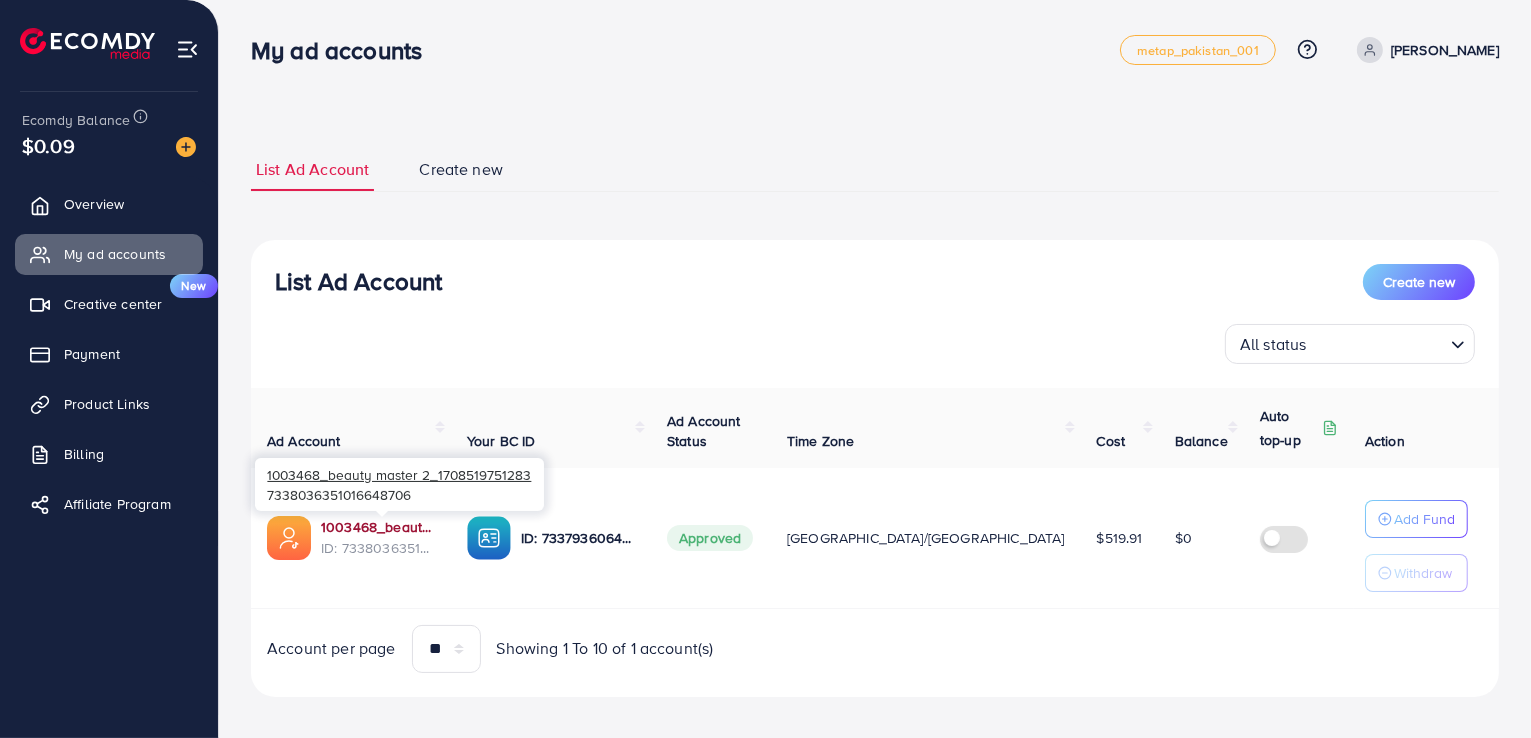 click on "1003468_beauty master 2_1708519751283" at bounding box center (378, 527) 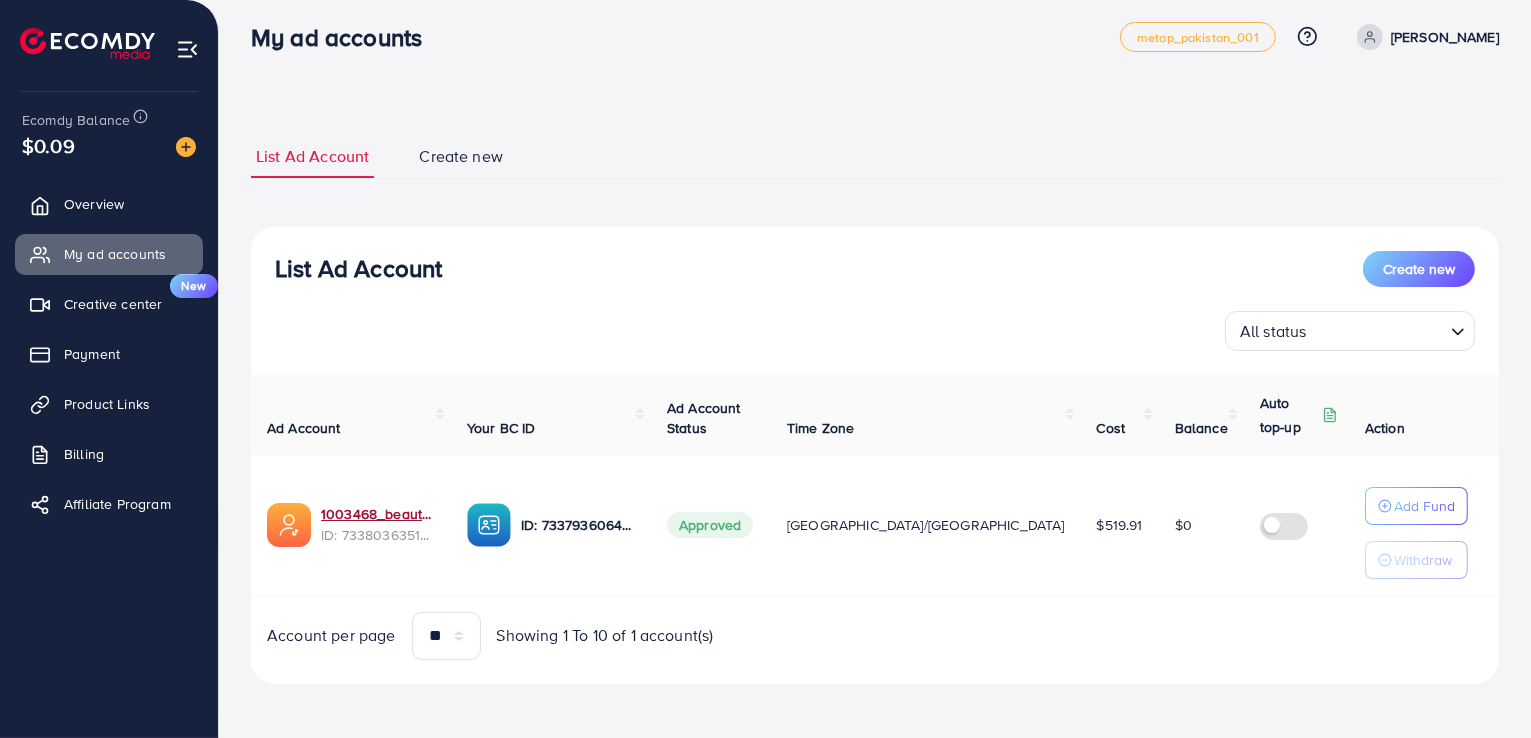 scroll, scrollTop: 0, scrollLeft: 0, axis: both 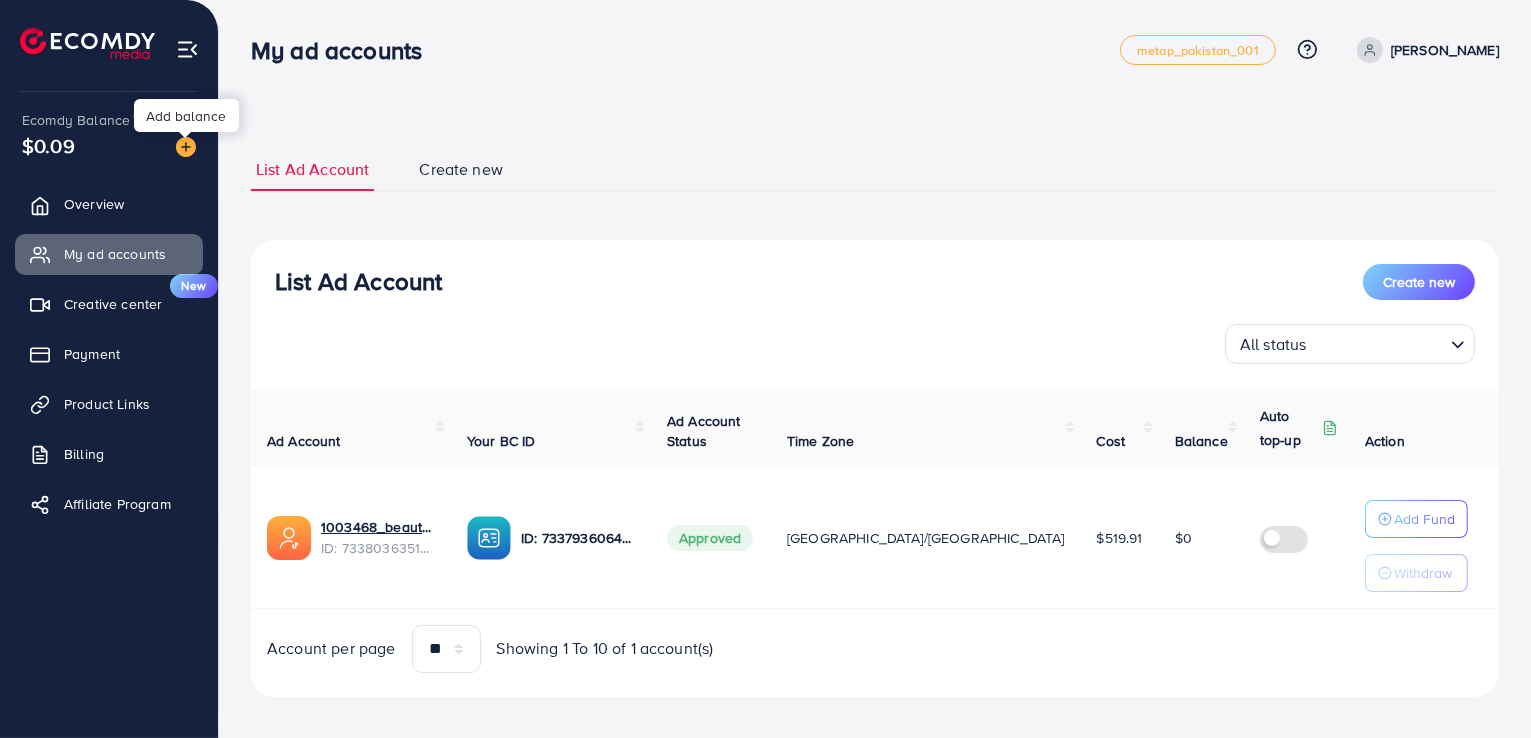 click at bounding box center (186, 147) 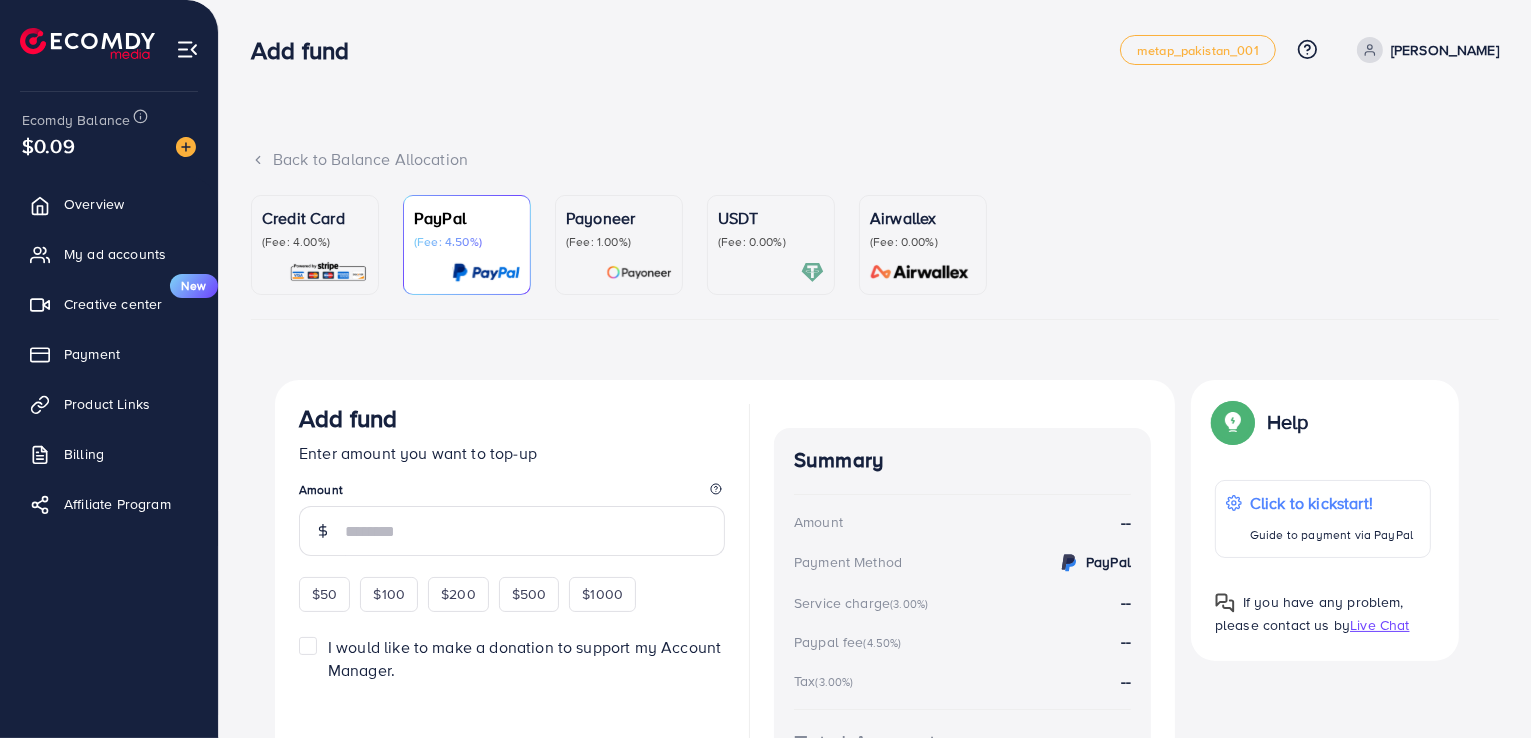 drag, startPoint x: 394, startPoint y: 194, endPoint x: 531, endPoint y: 192, distance: 137.0146 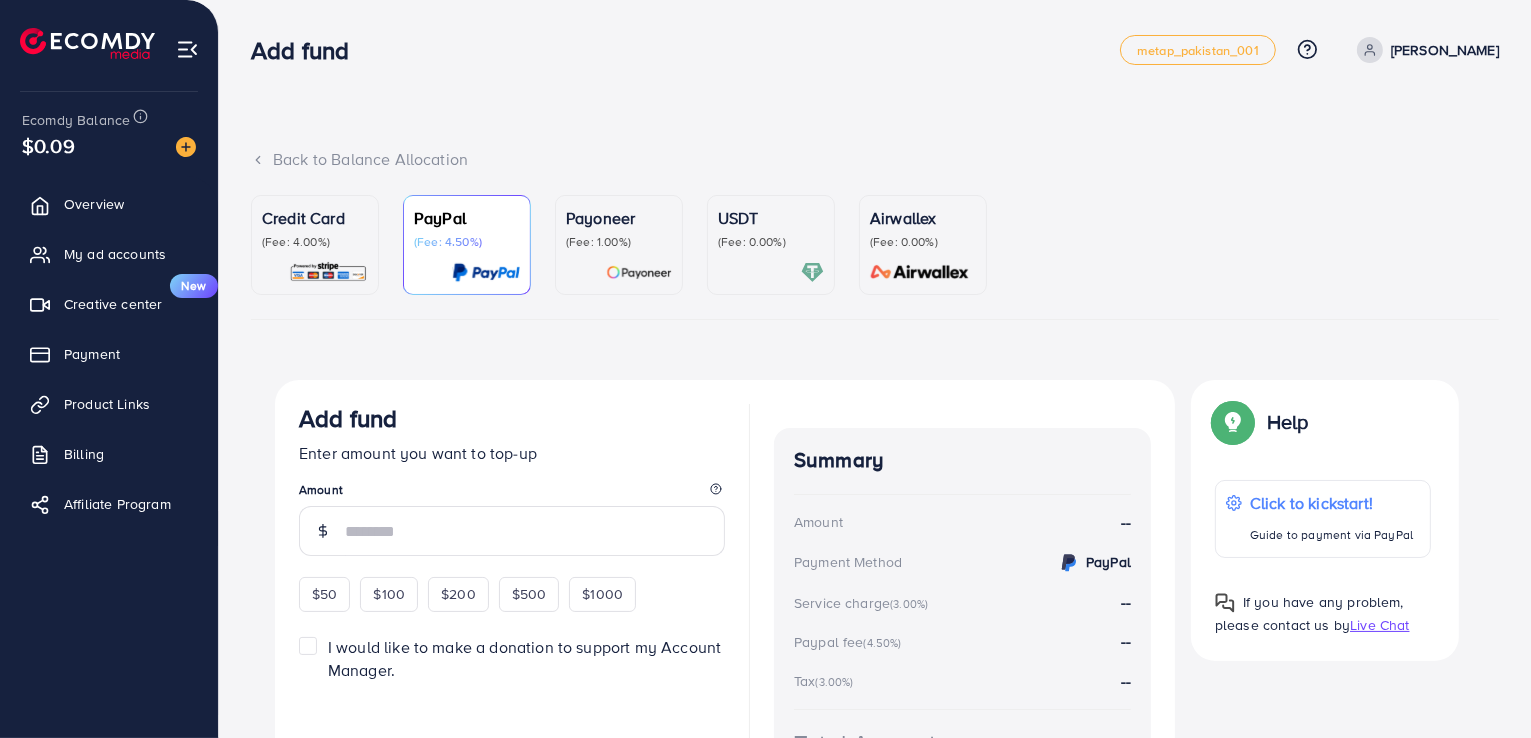 click at bounding box center (771, 272) 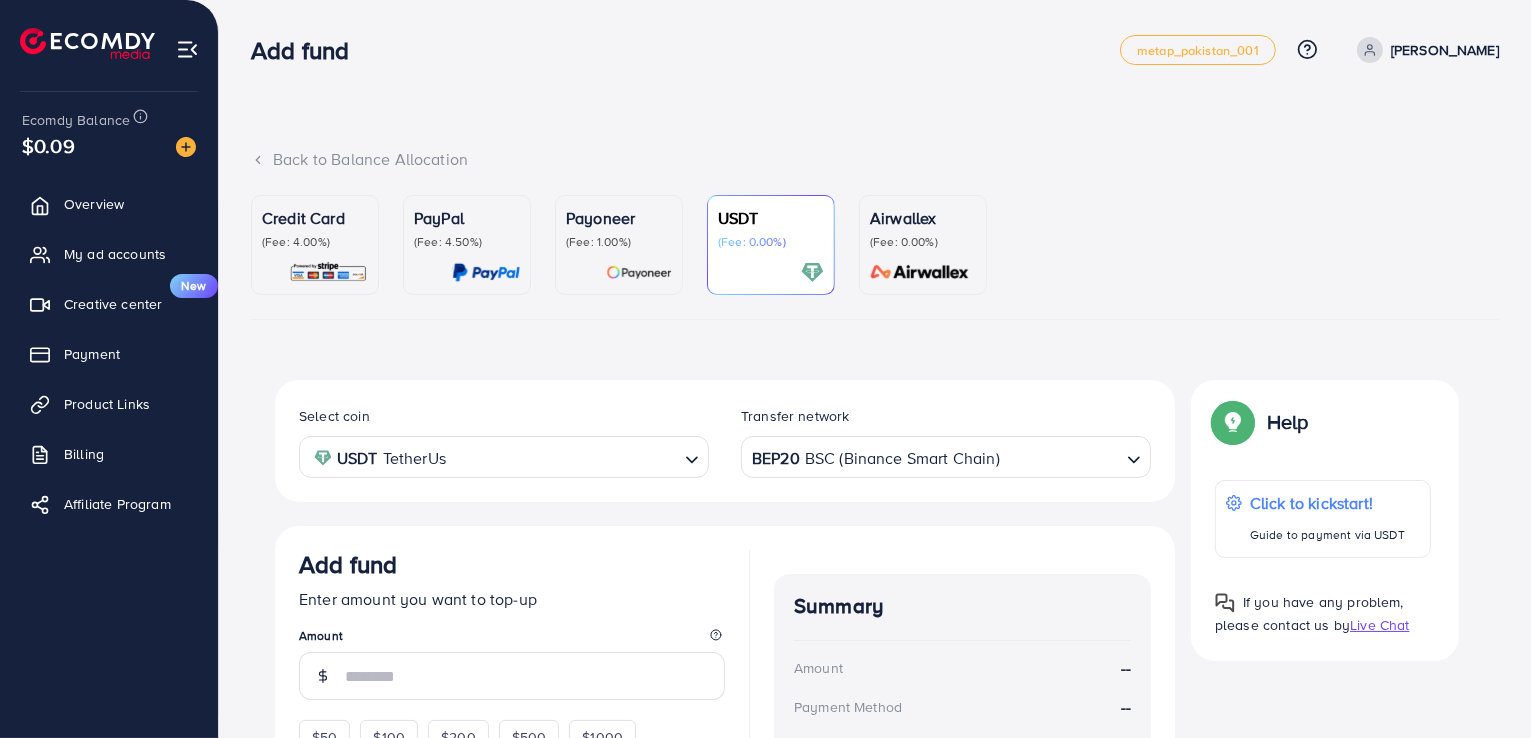 click on "USDT   (Fee: 0.00%)" at bounding box center [771, 245] 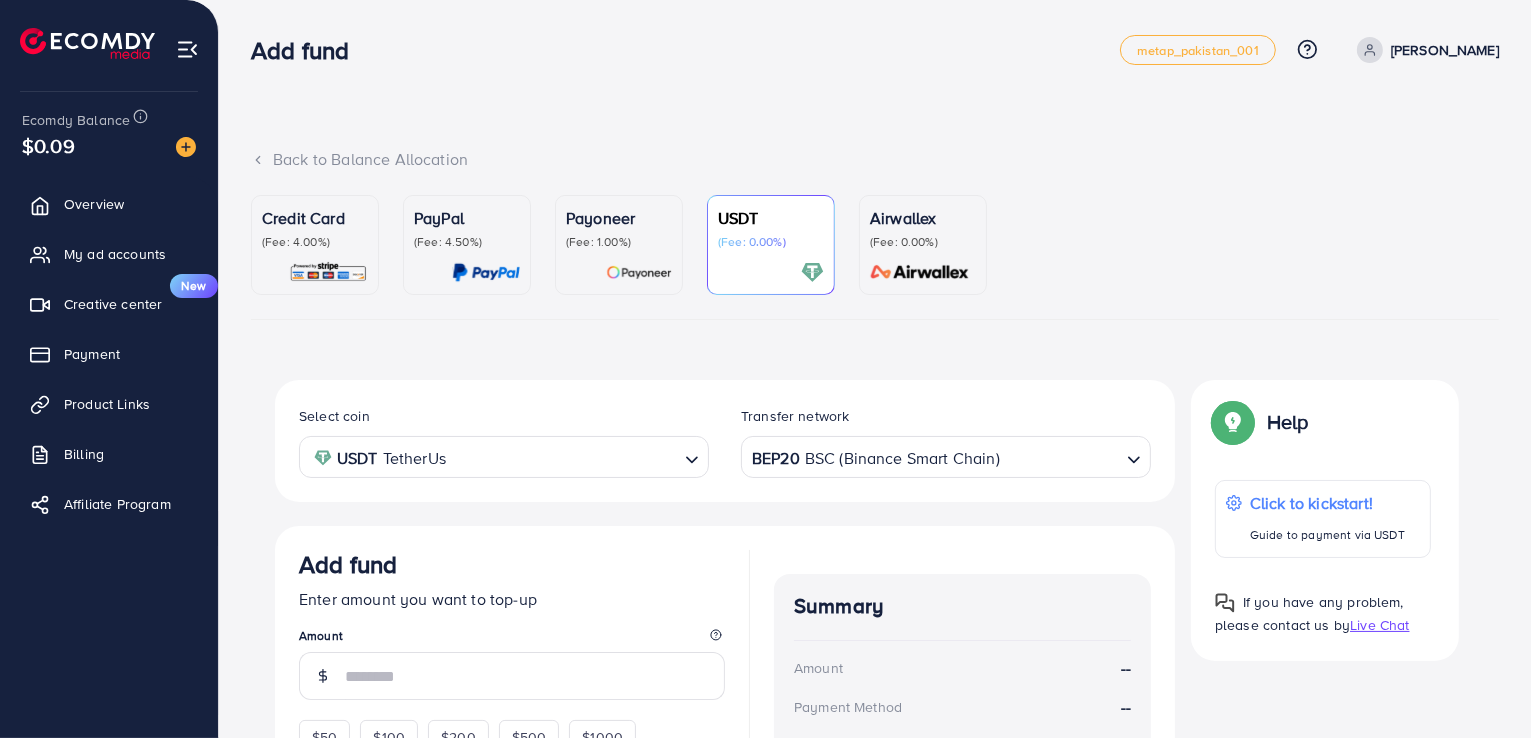 click on "BEP20 BSC (Binance Smart Chain)" at bounding box center [934, 455] 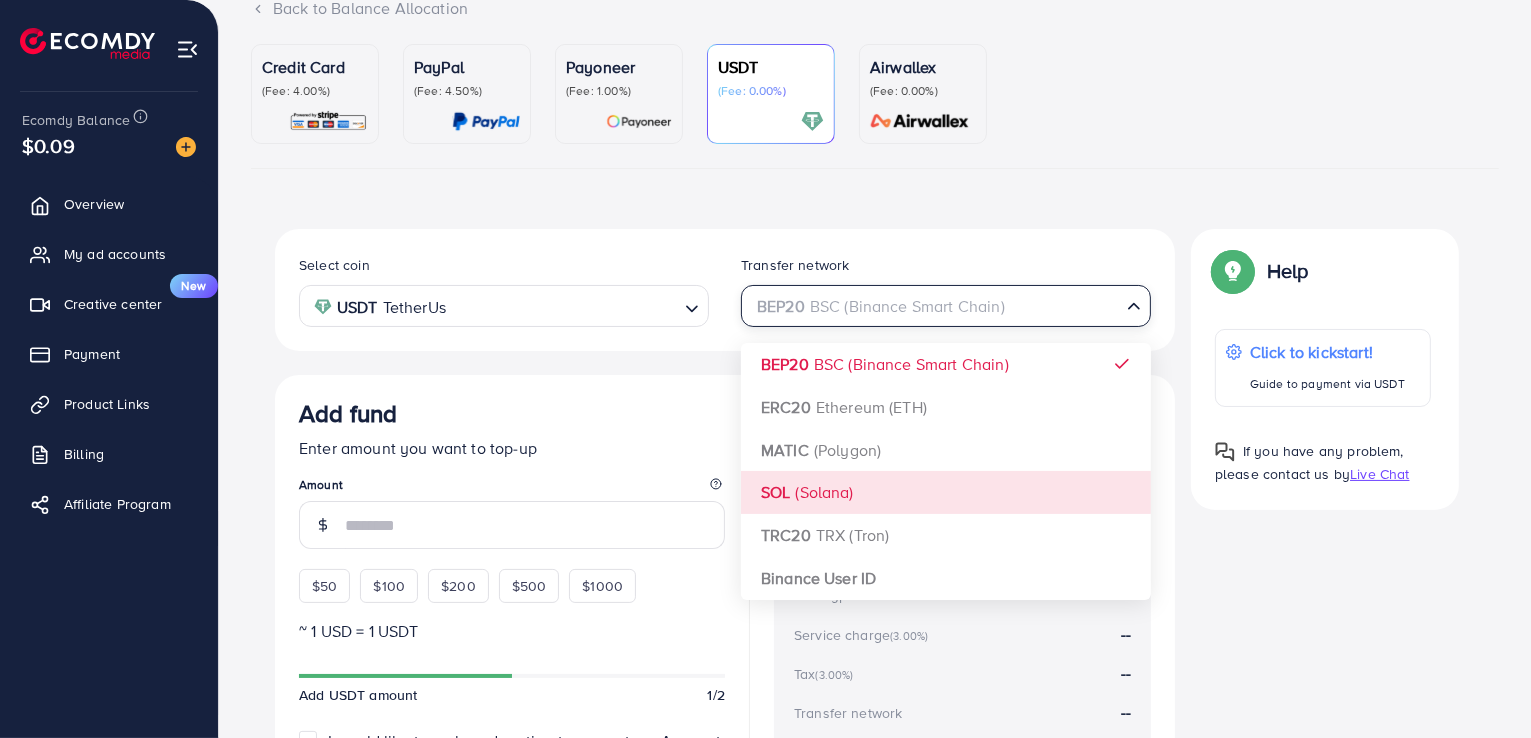 scroll, scrollTop: 200, scrollLeft: 0, axis: vertical 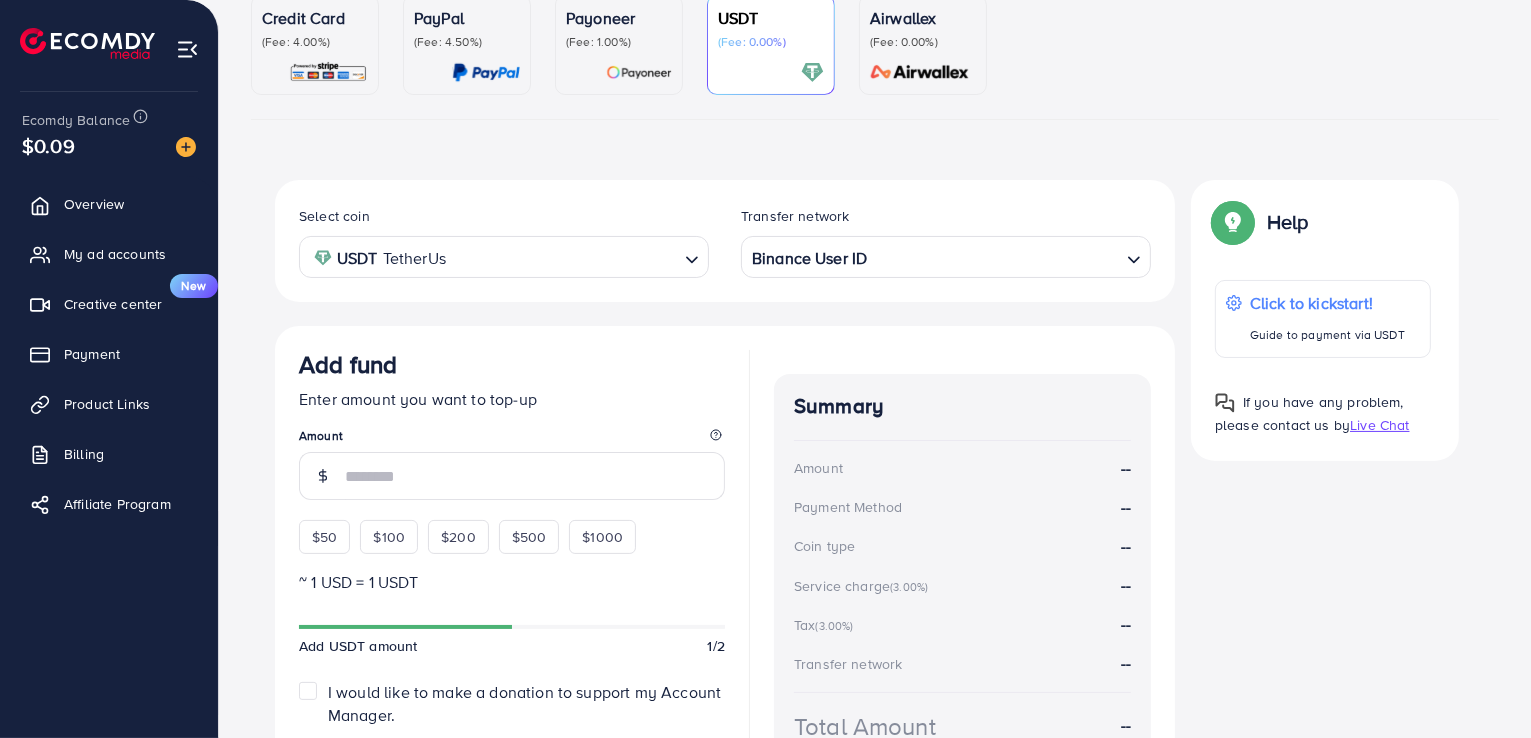 click on "Select coin   USDT TetherUs           Loading...     Transfer network   Binance User ID           Loading...     BEP20 BSC (Binance Smart Chain) ERC20 Ethereum (ETH) MATIC (Polygon) SOL (Solana) TRC20 TRX (Tron) Binance User ID        Add fund  Enter amount you want to top-up Amount $50 $100 $200 $500 $1000  ~ 1 USD = 1 USDT   Add USDT amount  1/2 I would like to make a donation to support my Account Manager. 5% 10% 15% 20%  Continue   Summary   Amount   --   Payment Method   --   Coin type   --   Service charge   (3.00%)   --   Tax   (3.00%)   --   Transfer network   --   Total Amount   --" at bounding box center [725, 507] 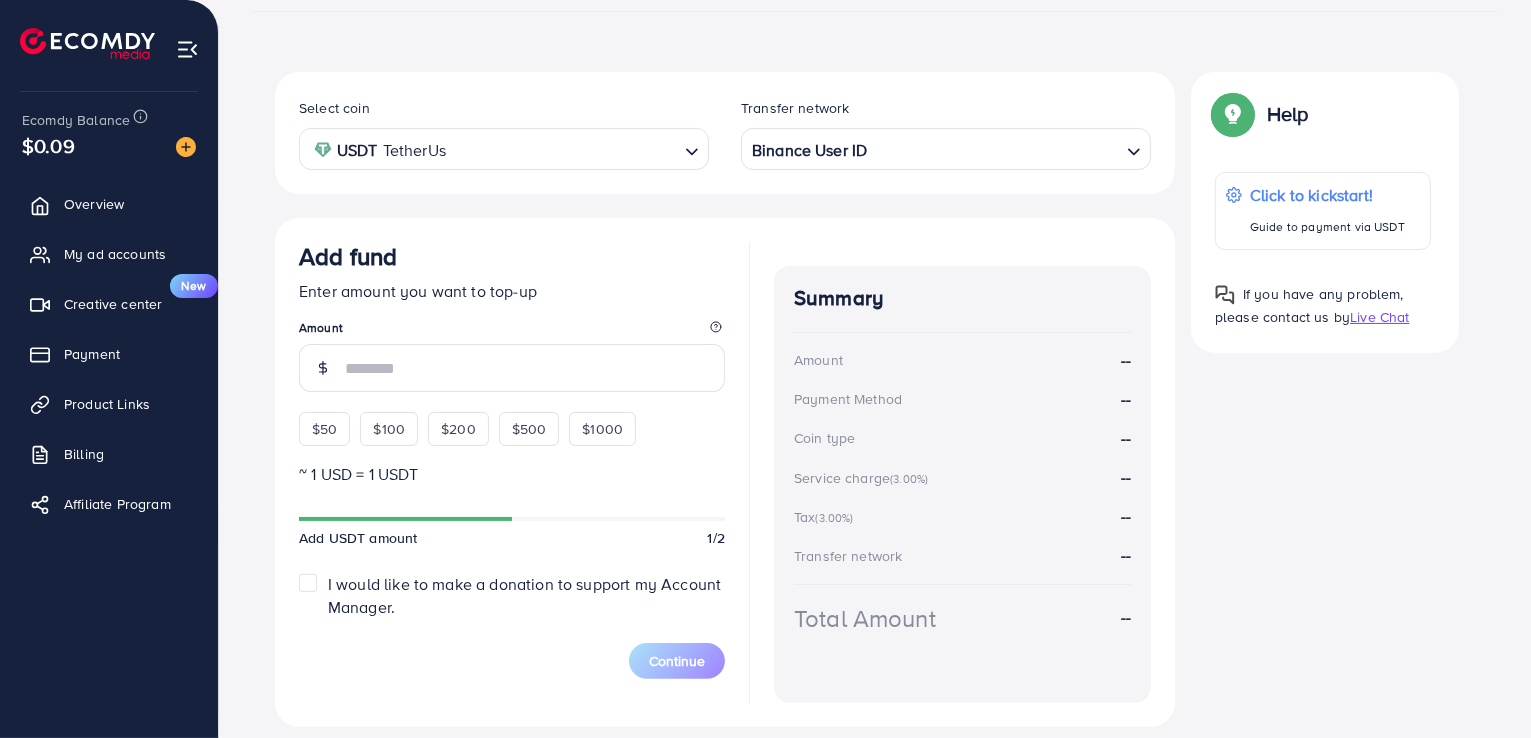 scroll, scrollTop: 368, scrollLeft: 0, axis: vertical 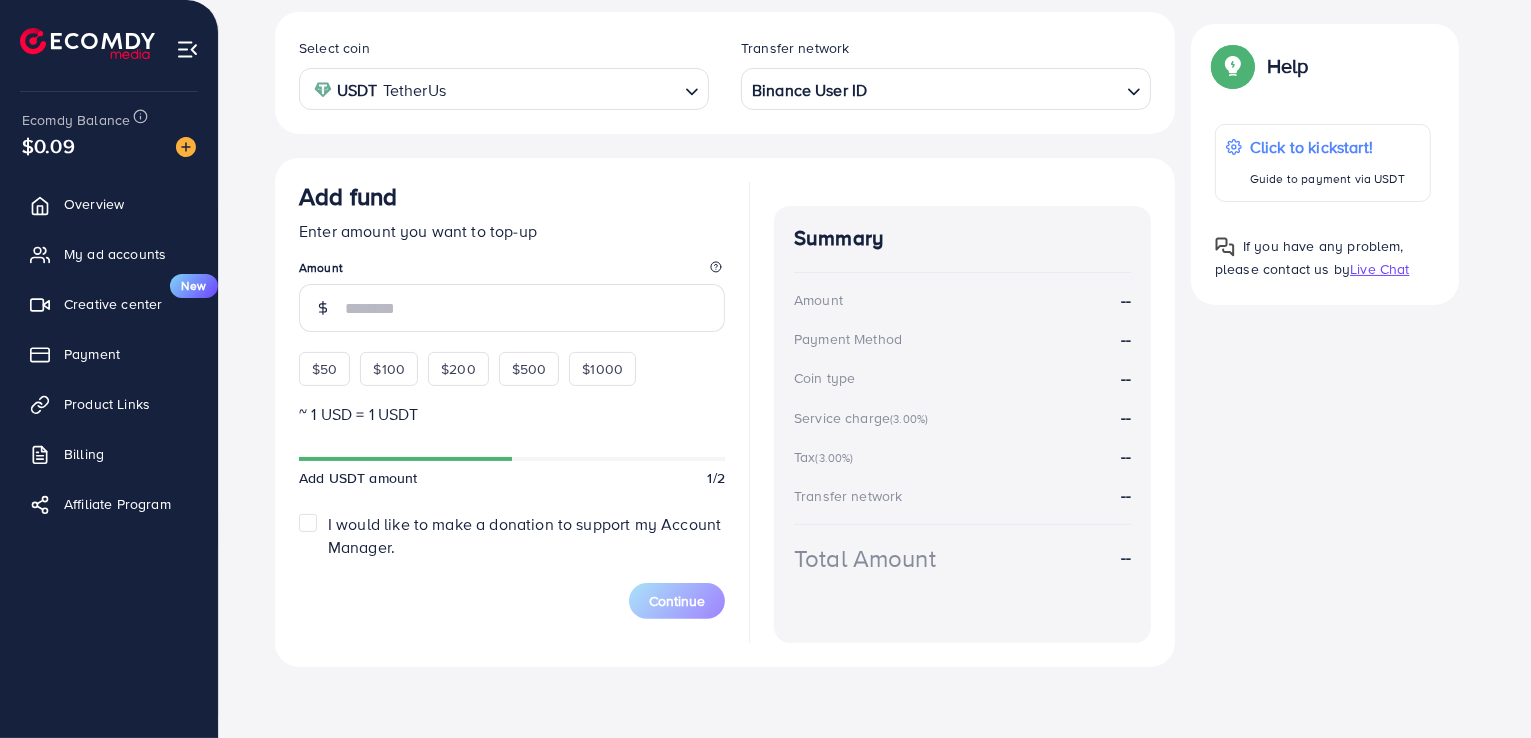 click on "$50" at bounding box center (324, 369) 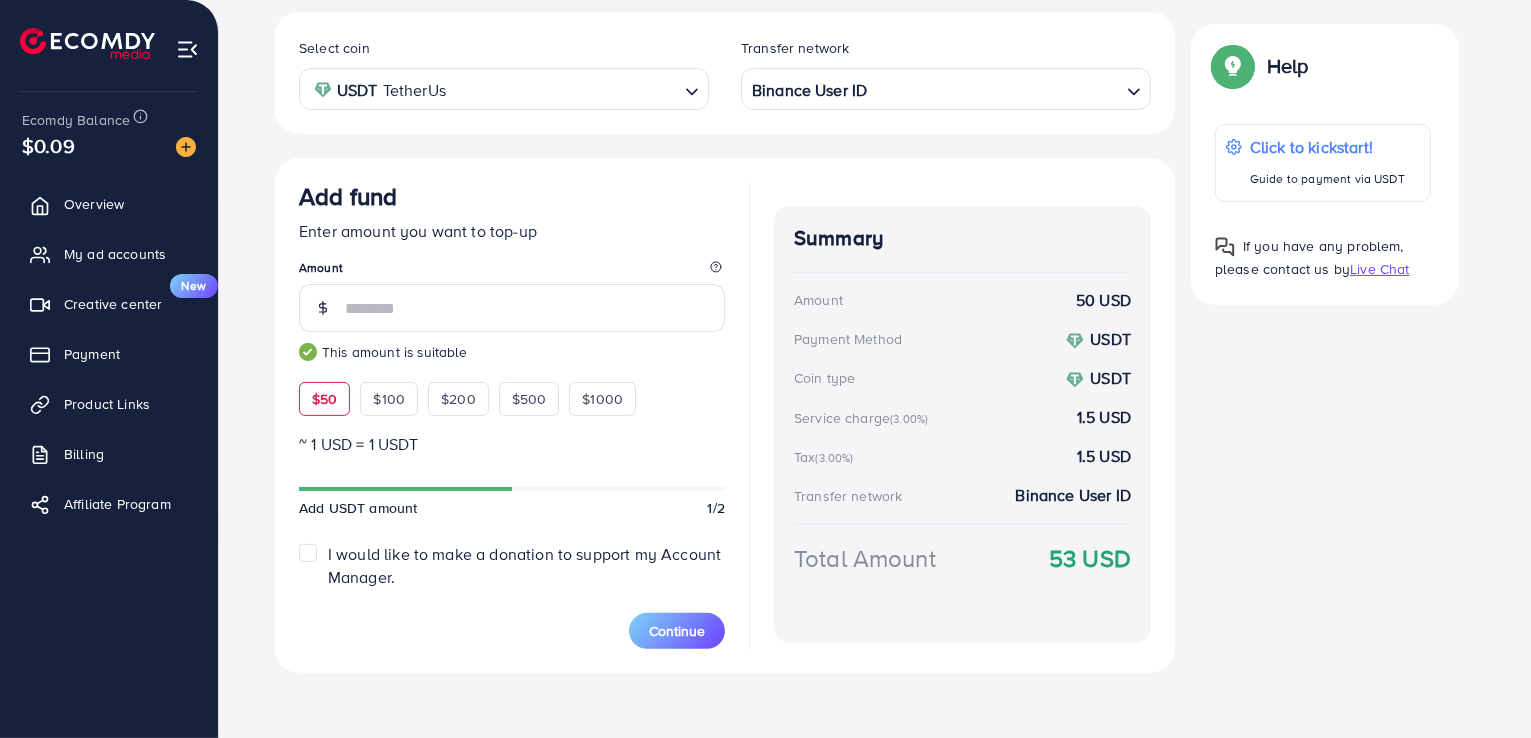 drag, startPoint x: 693, startPoint y: 615, endPoint x: 685, endPoint y: 576, distance: 39.812057 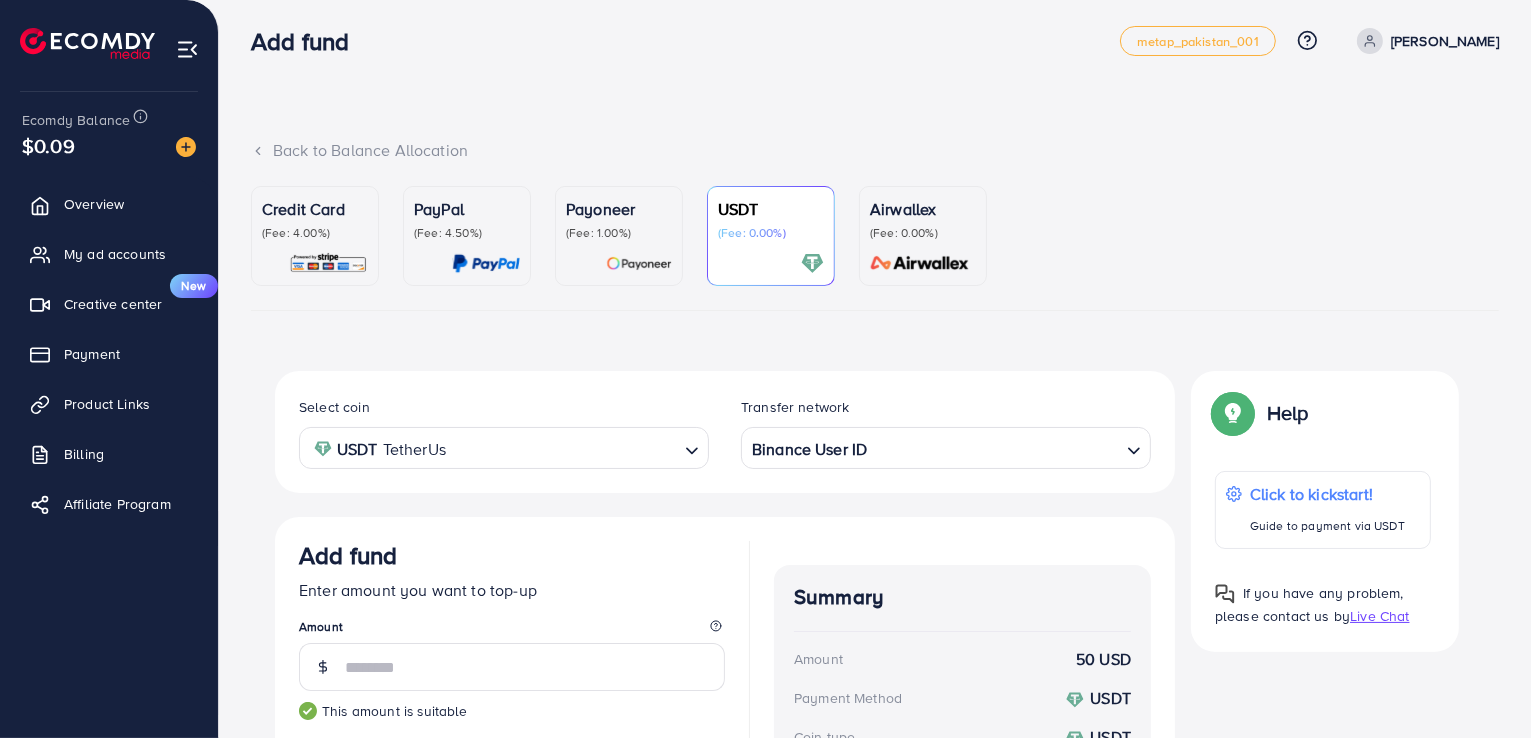 scroll, scrollTop: 0, scrollLeft: 0, axis: both 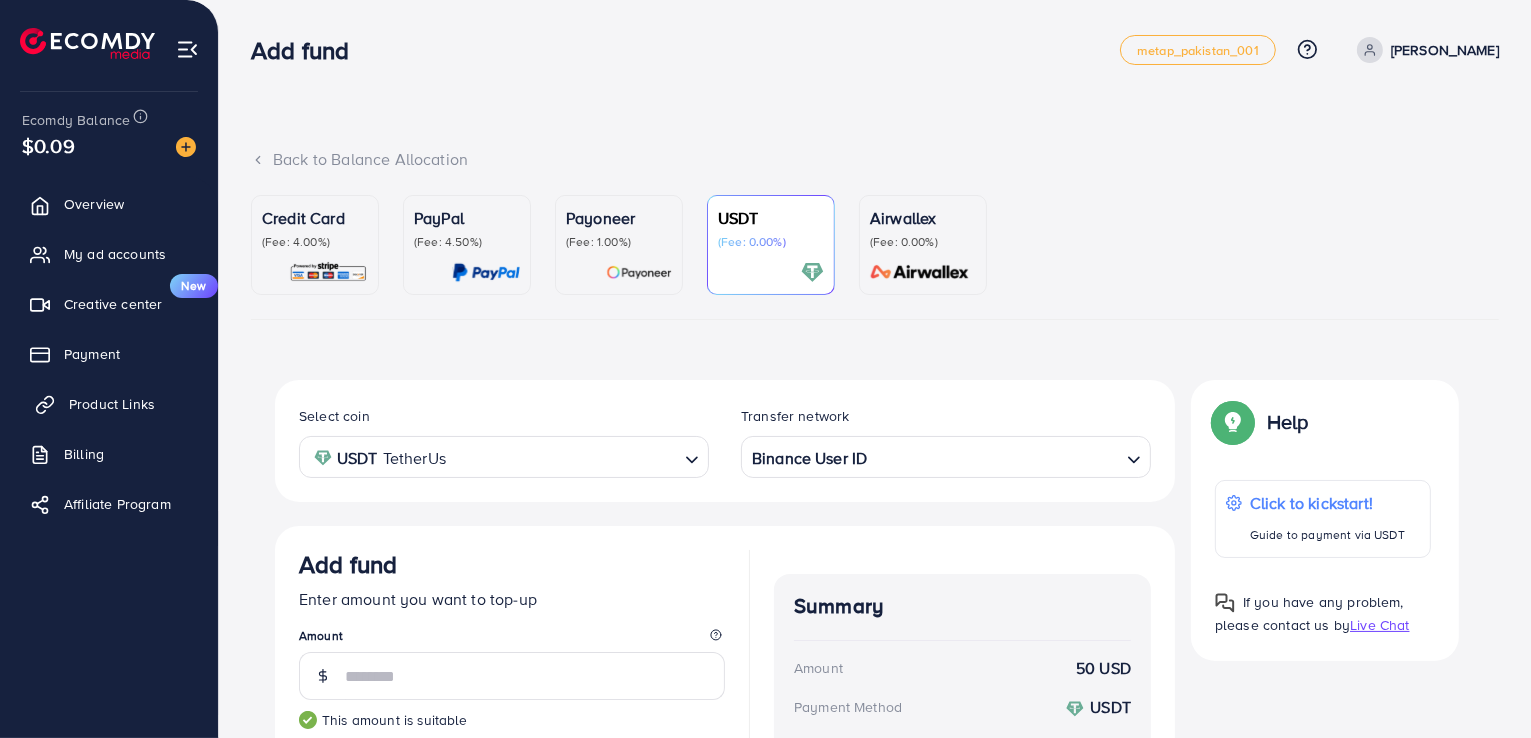 click on "Product Links" at bounding box center (112, 404) 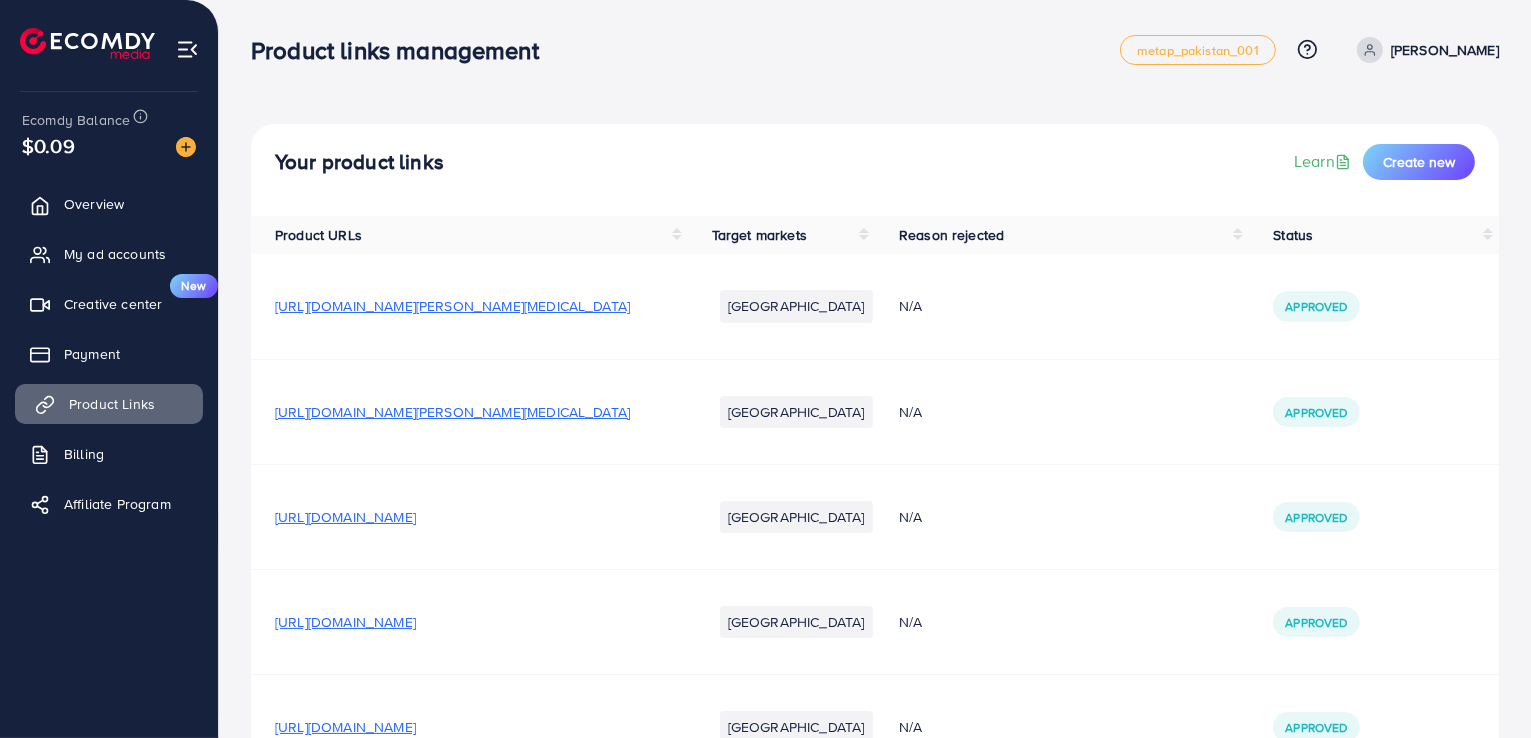 click on "Product Links" at bounding box center (109, 404) 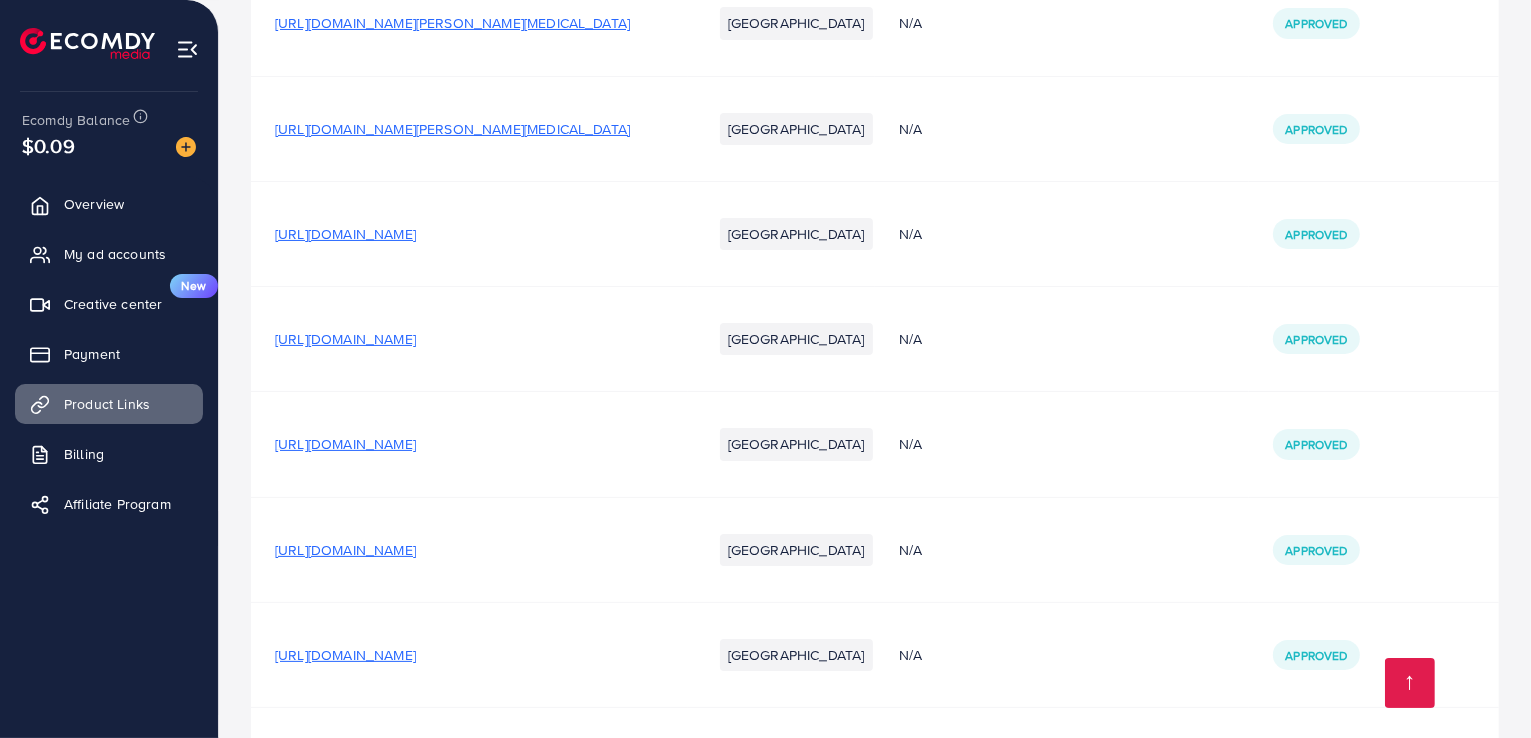 scroll, scrollTop: 193, scrollLeft: 0, axis: vertical 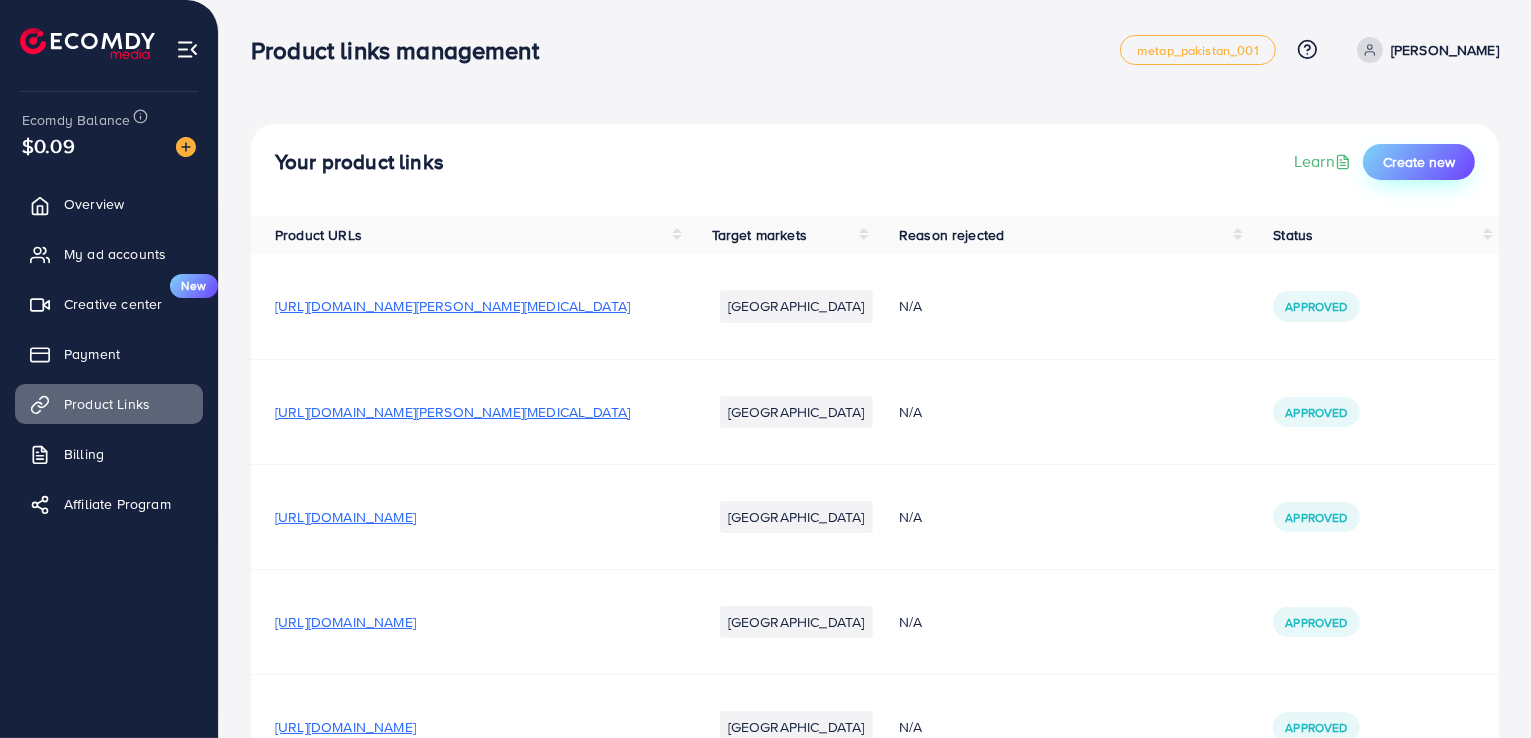 click on "Create new" at bounding box center (1419, 162) 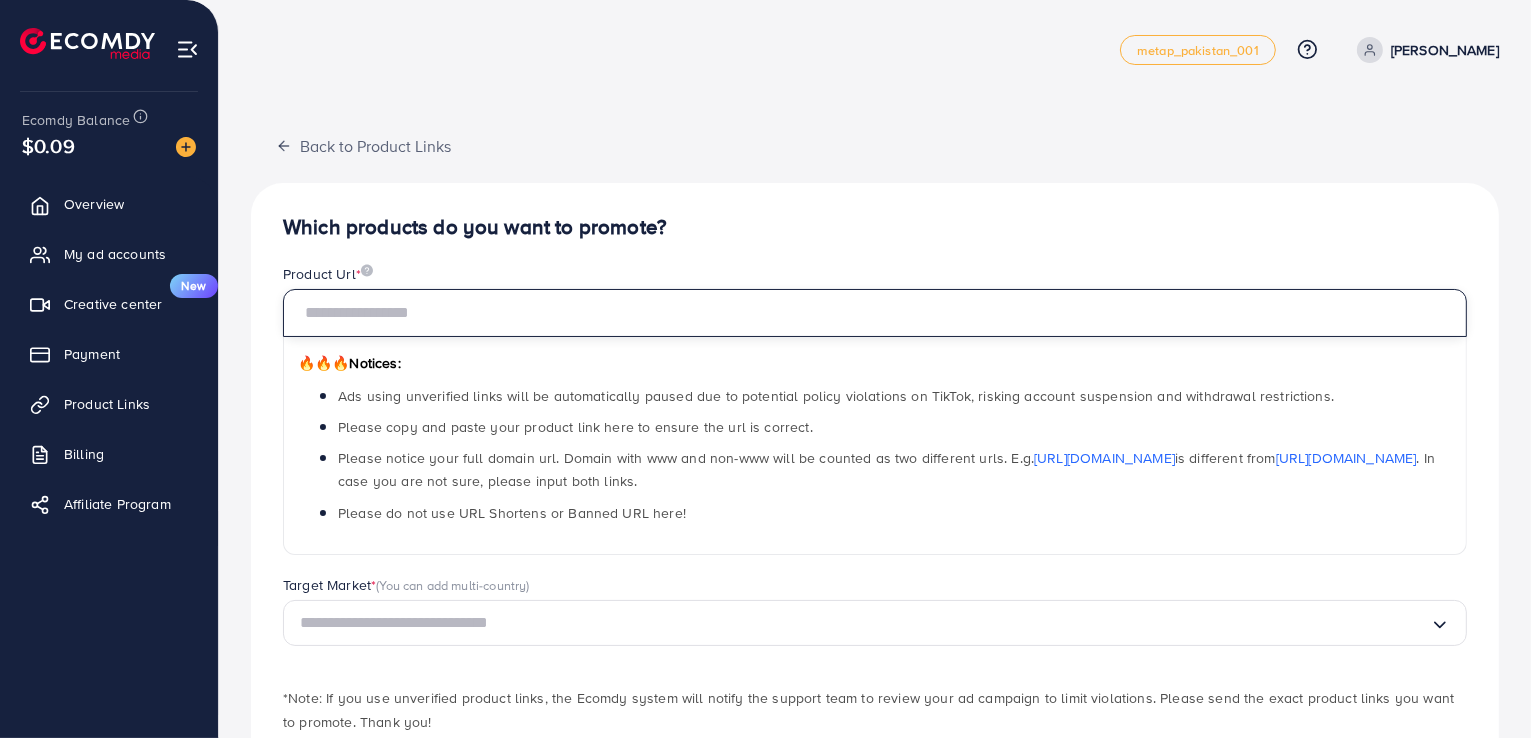 click at bounding box center [875, 313] 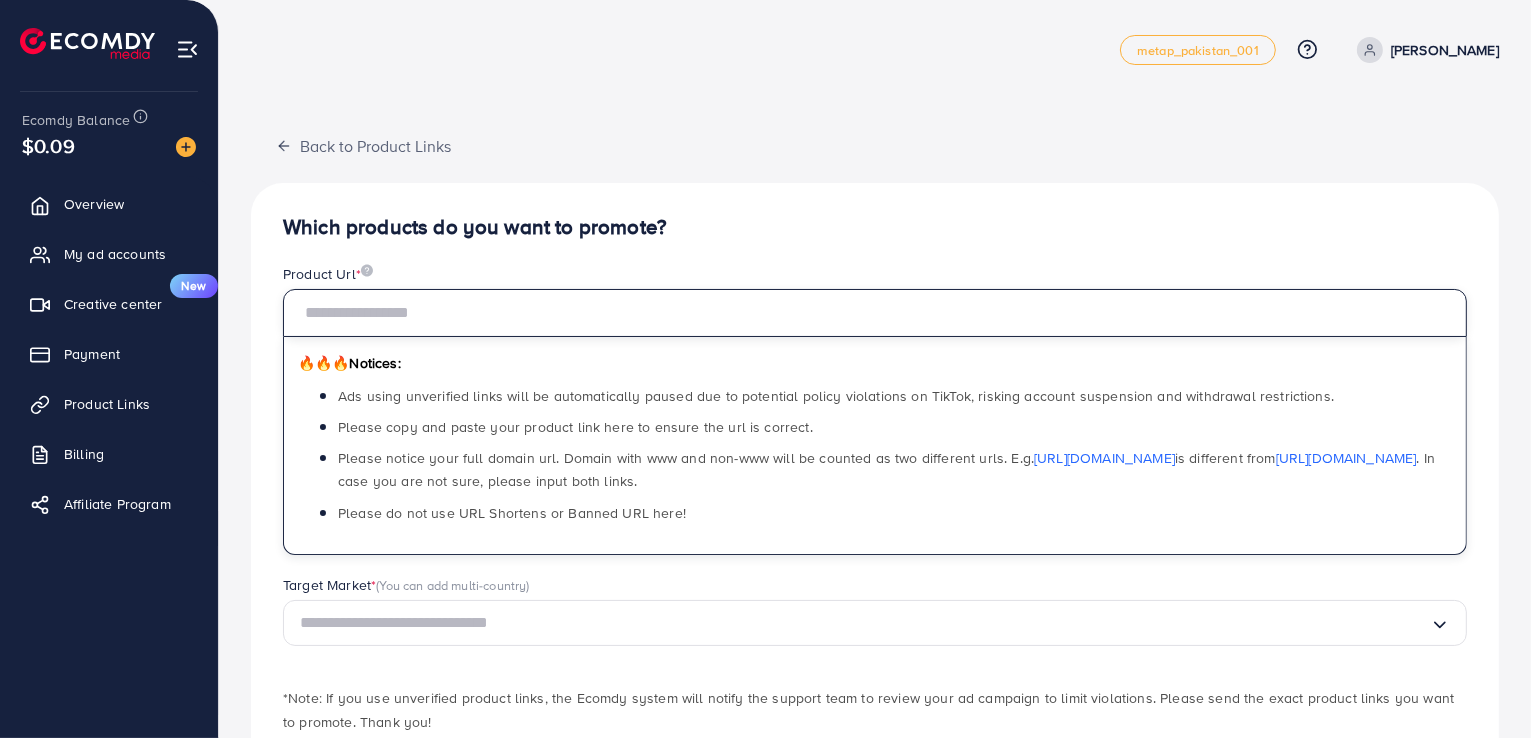 paste on "**********" 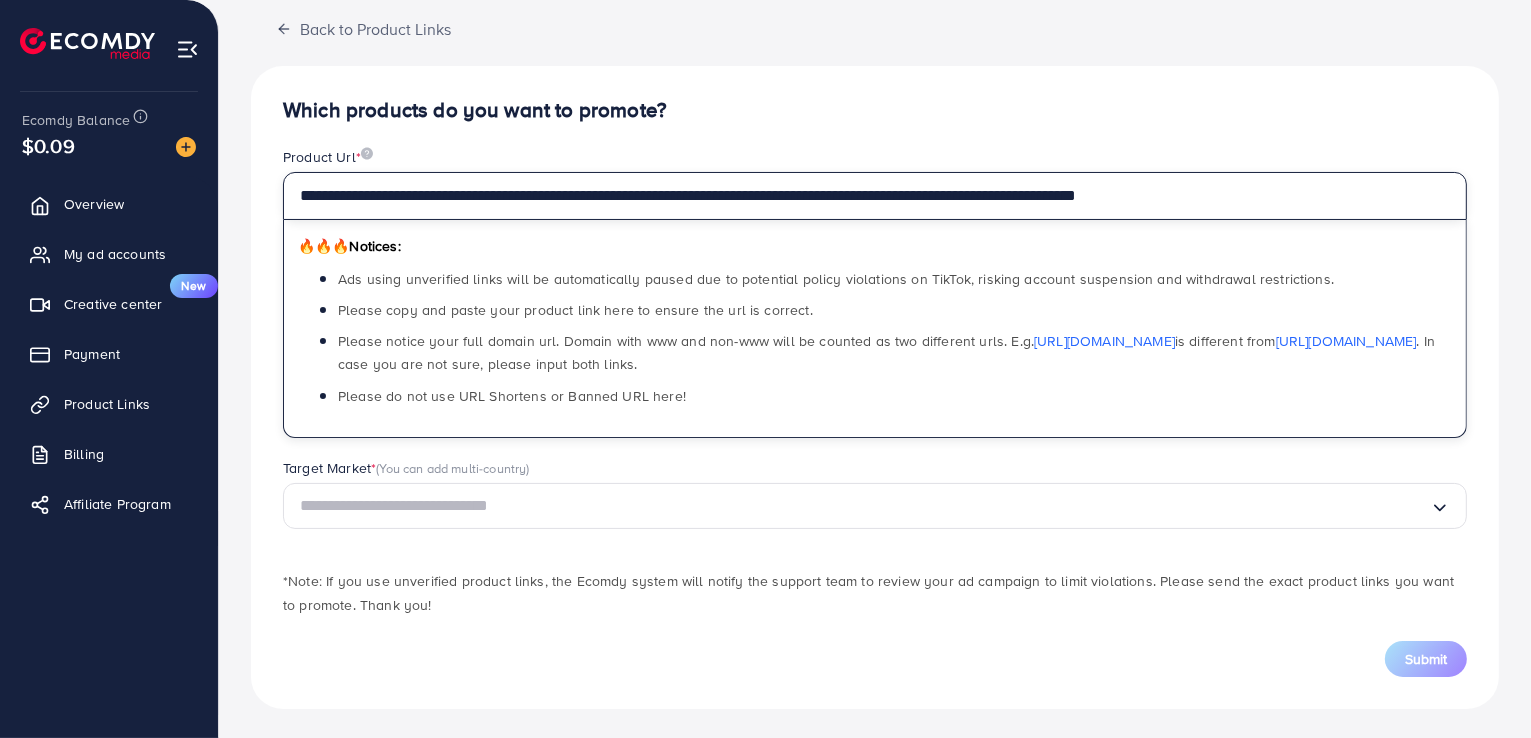 scroll, scrollTop: 119, scrollLeft: 0, axis: vertical 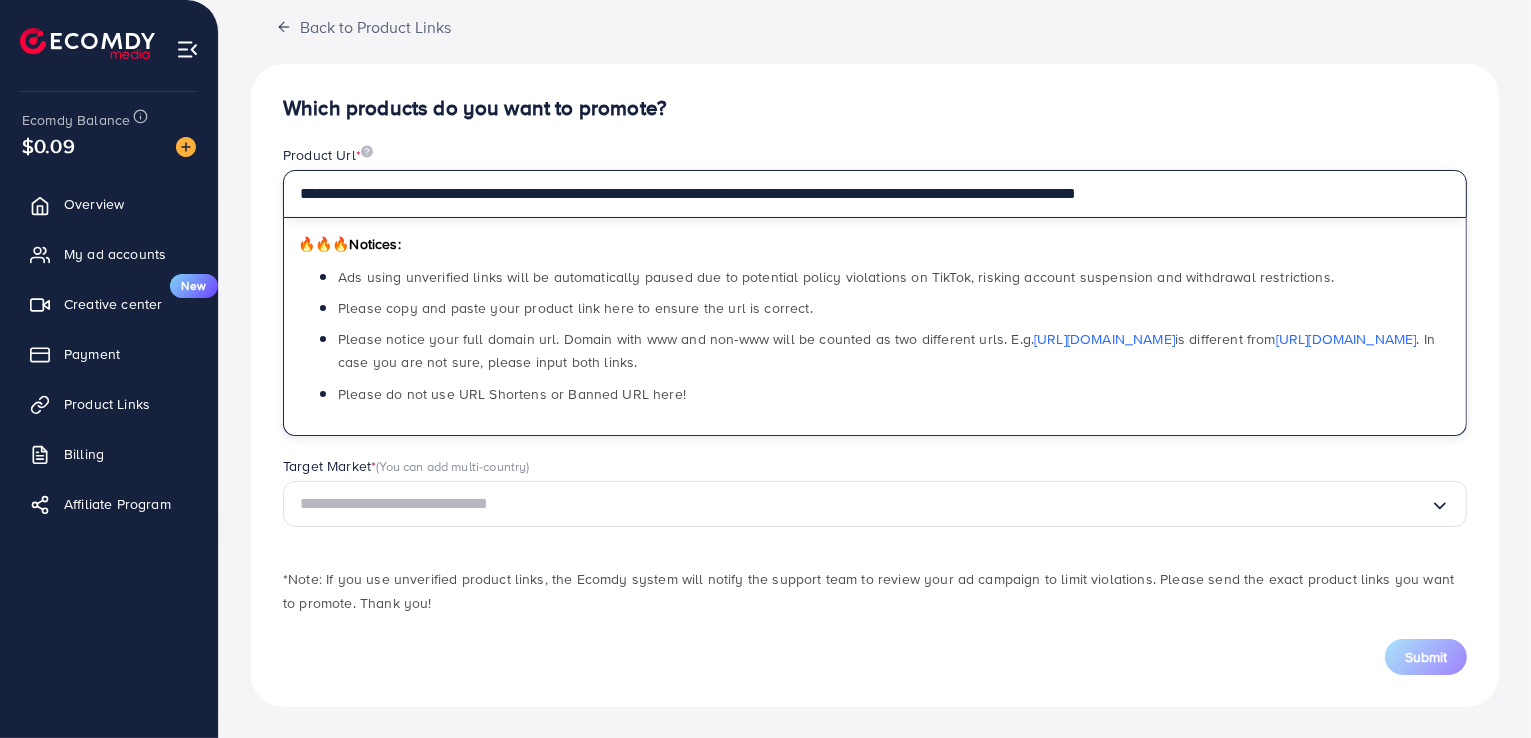 type on "**********" 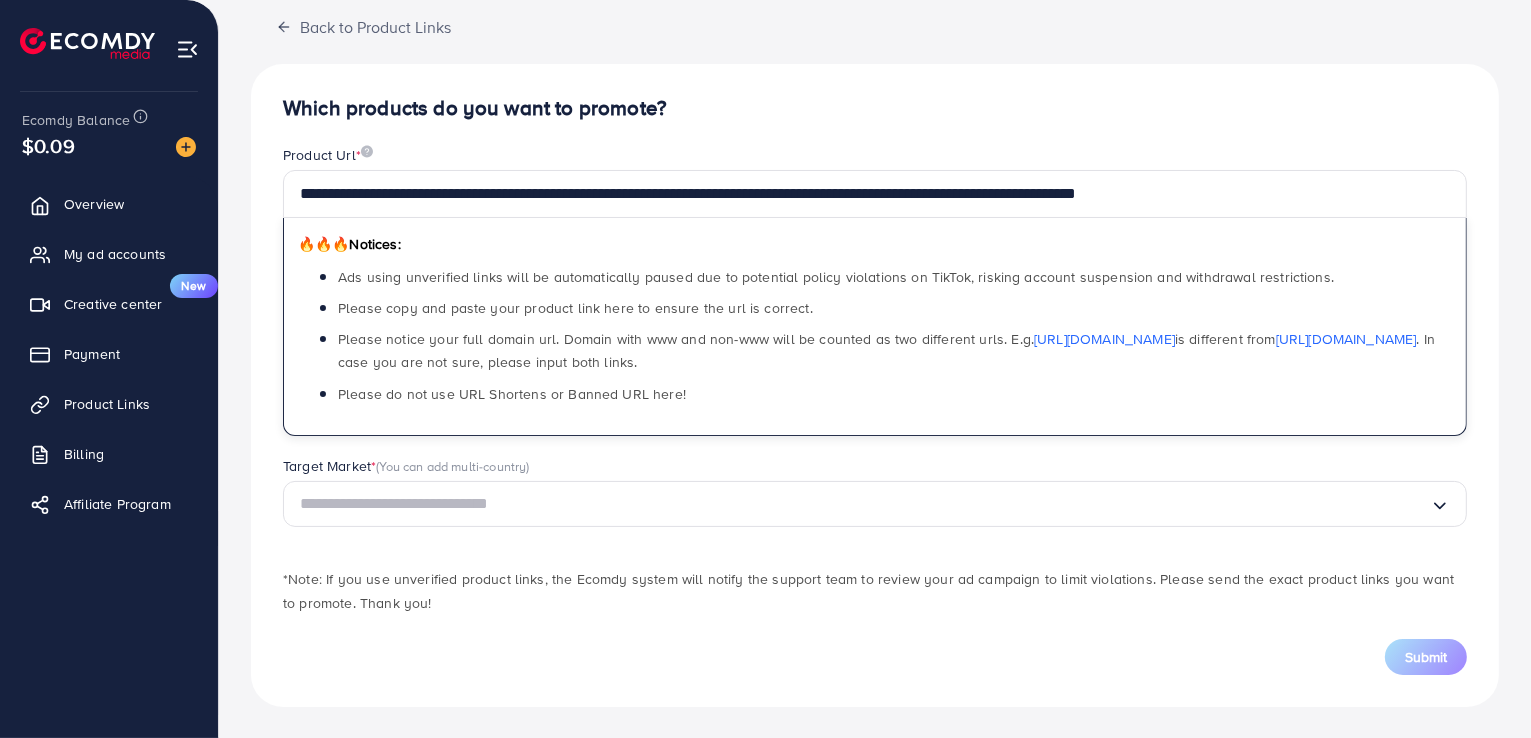 click at bounding box center (865, 504) 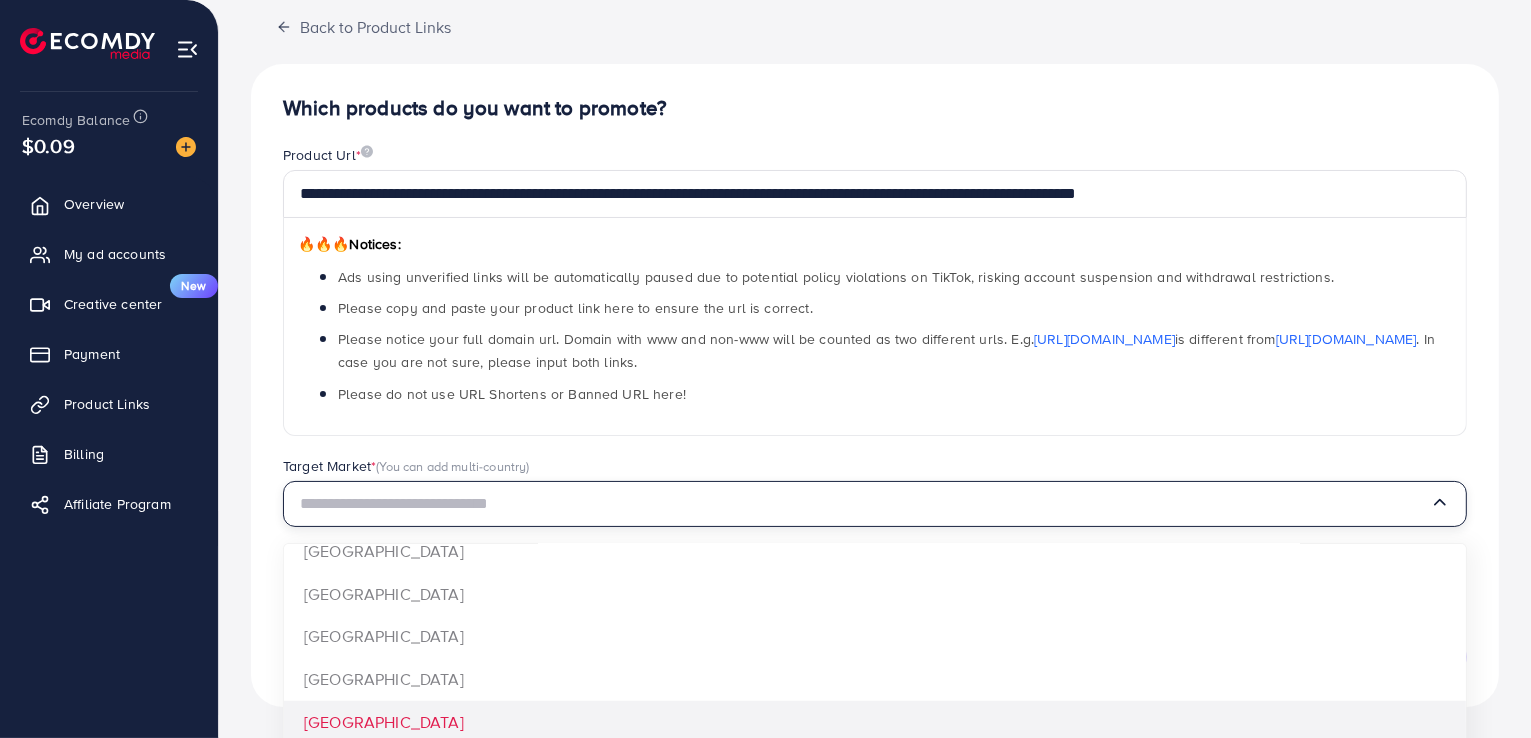 scroll, scrollTop: 1500, scrollLeft: 0, axis: vertical 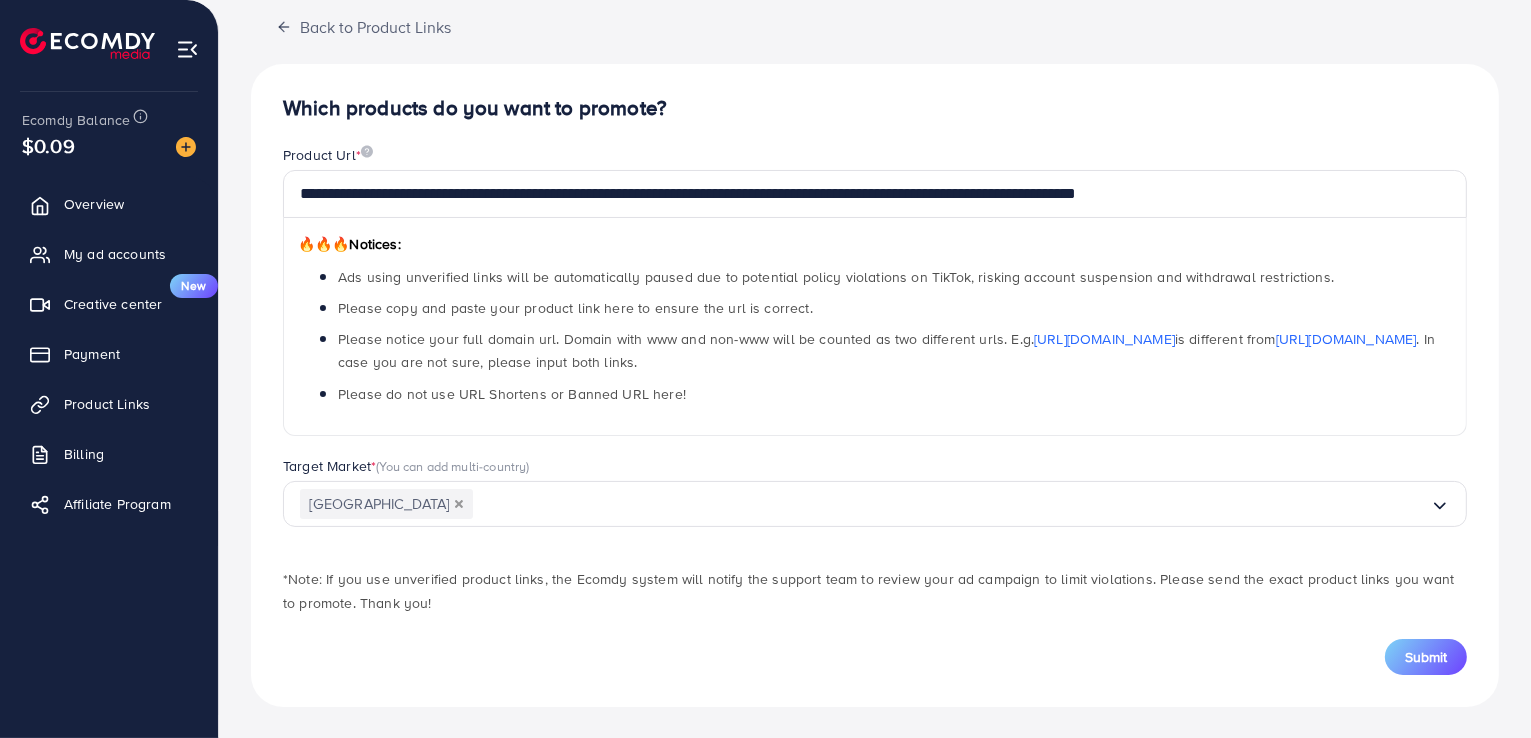 click on "**********" at bounding box center [875, 385] 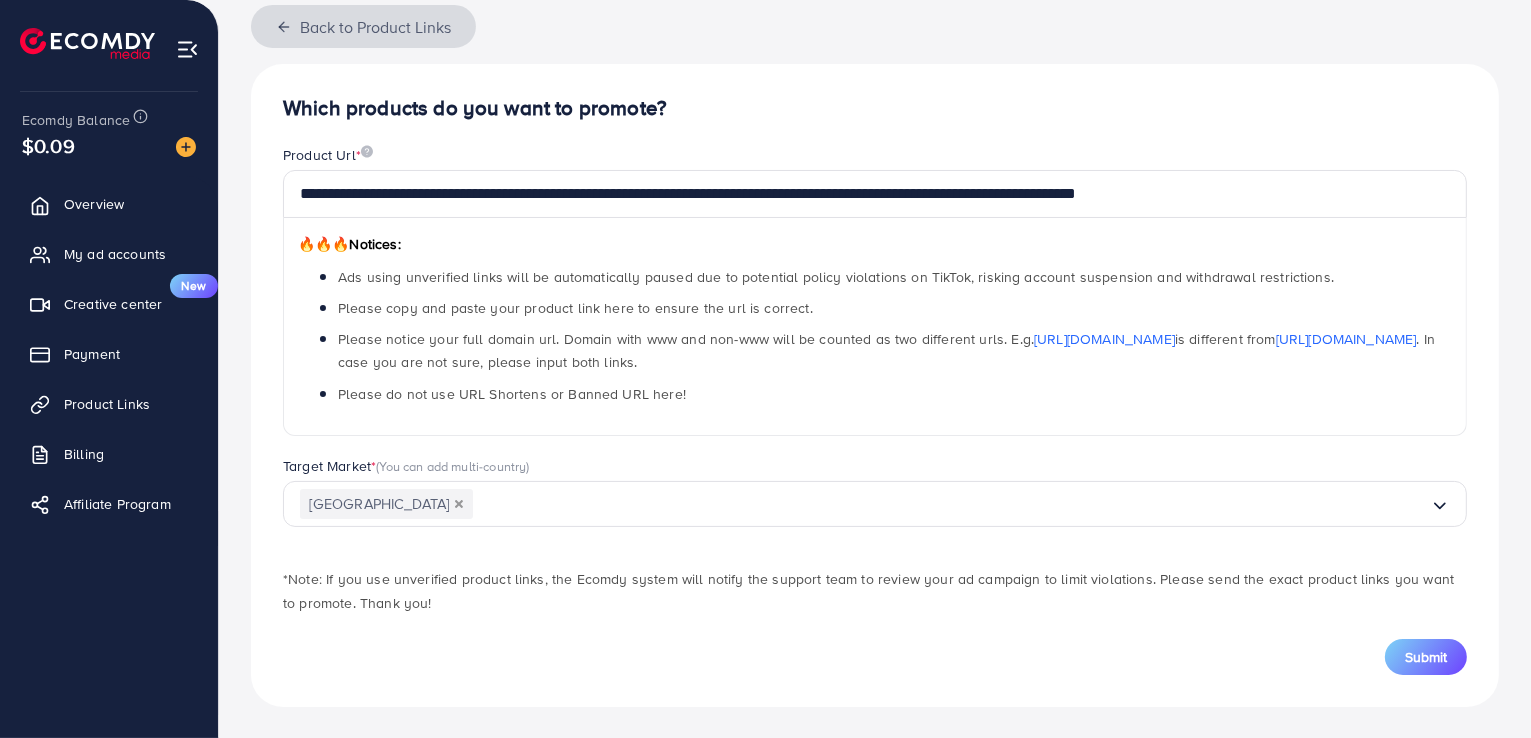 click 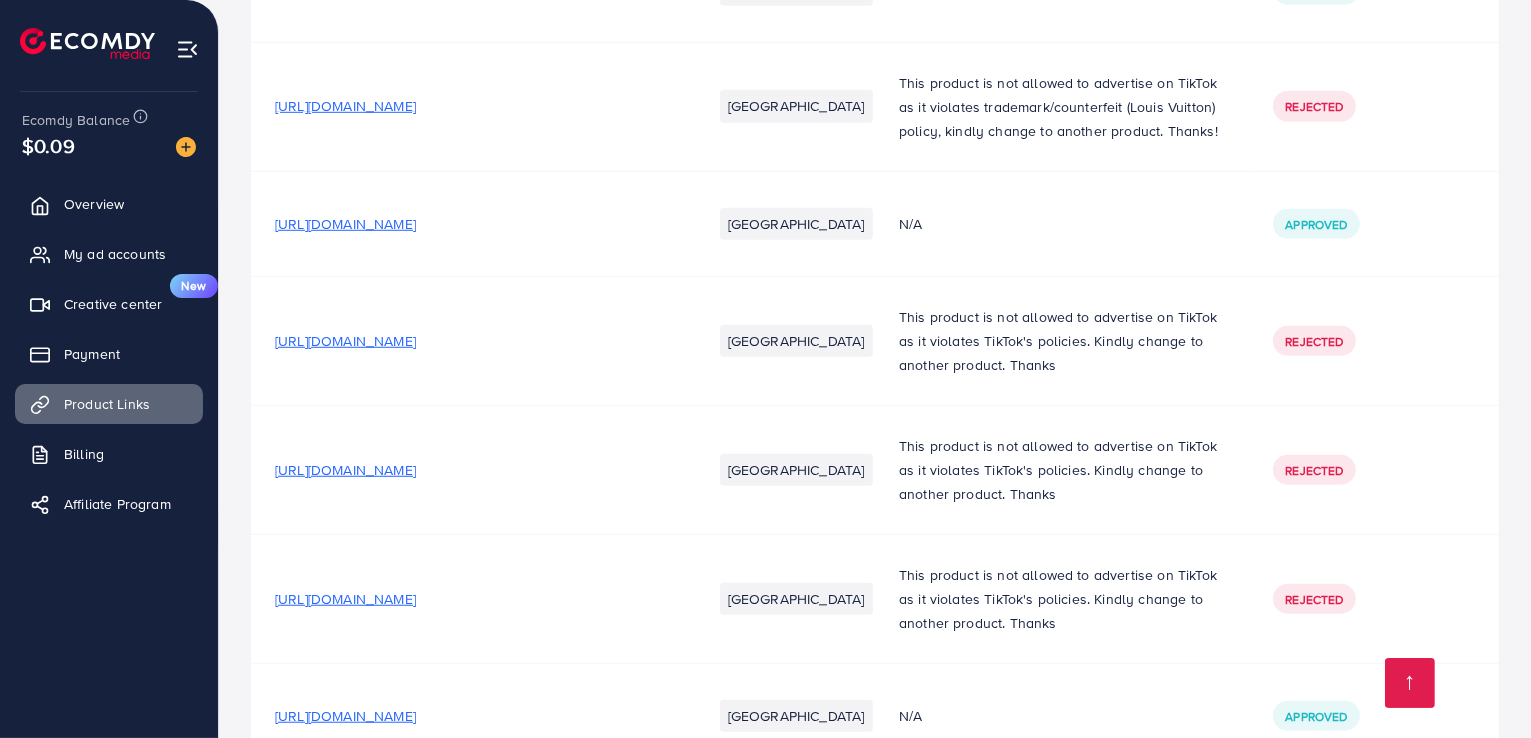 scroll, scrollTop: 1593, scrollLeft: 0, axis: vertical 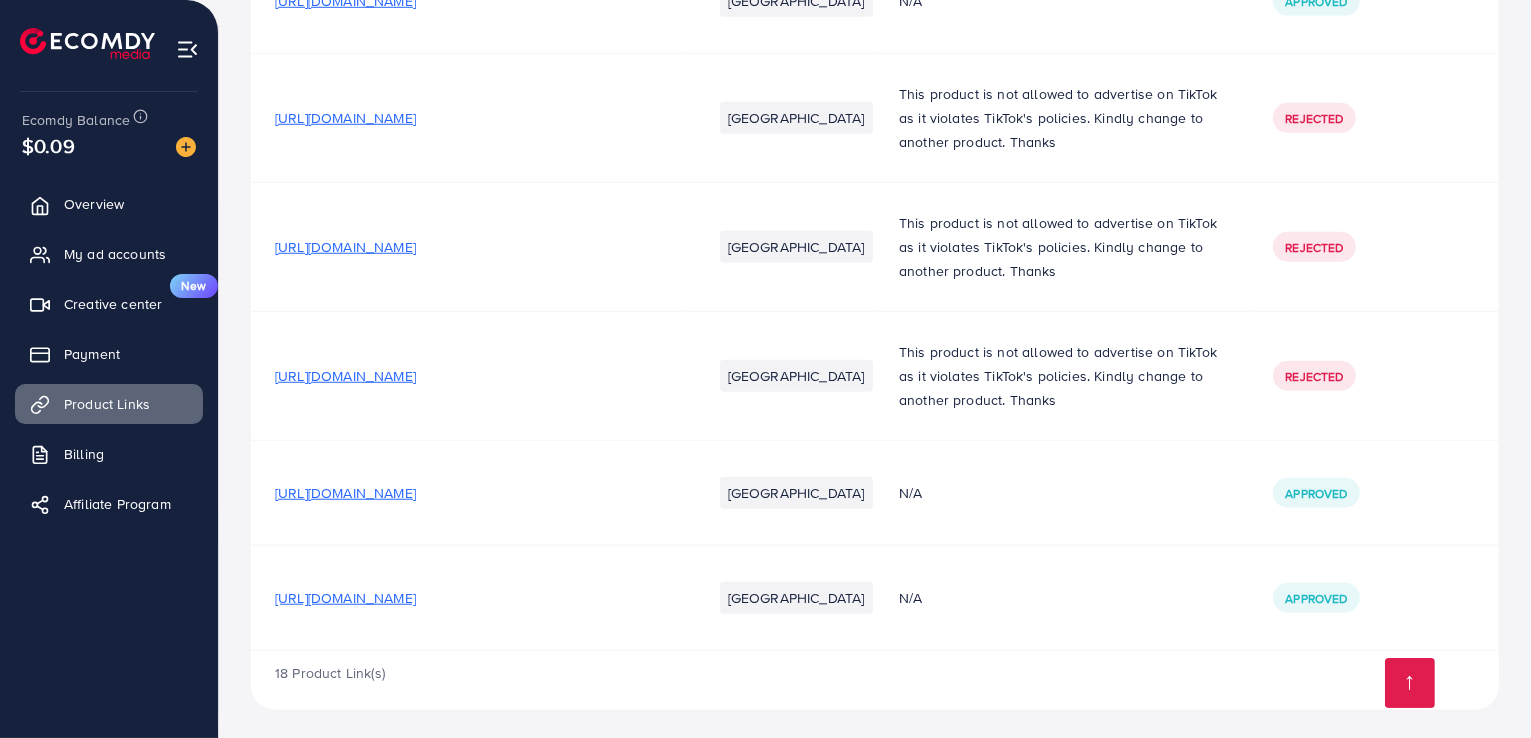 click on "[URL][DOMAIN_NAME]" at bounding box center (345, 598) 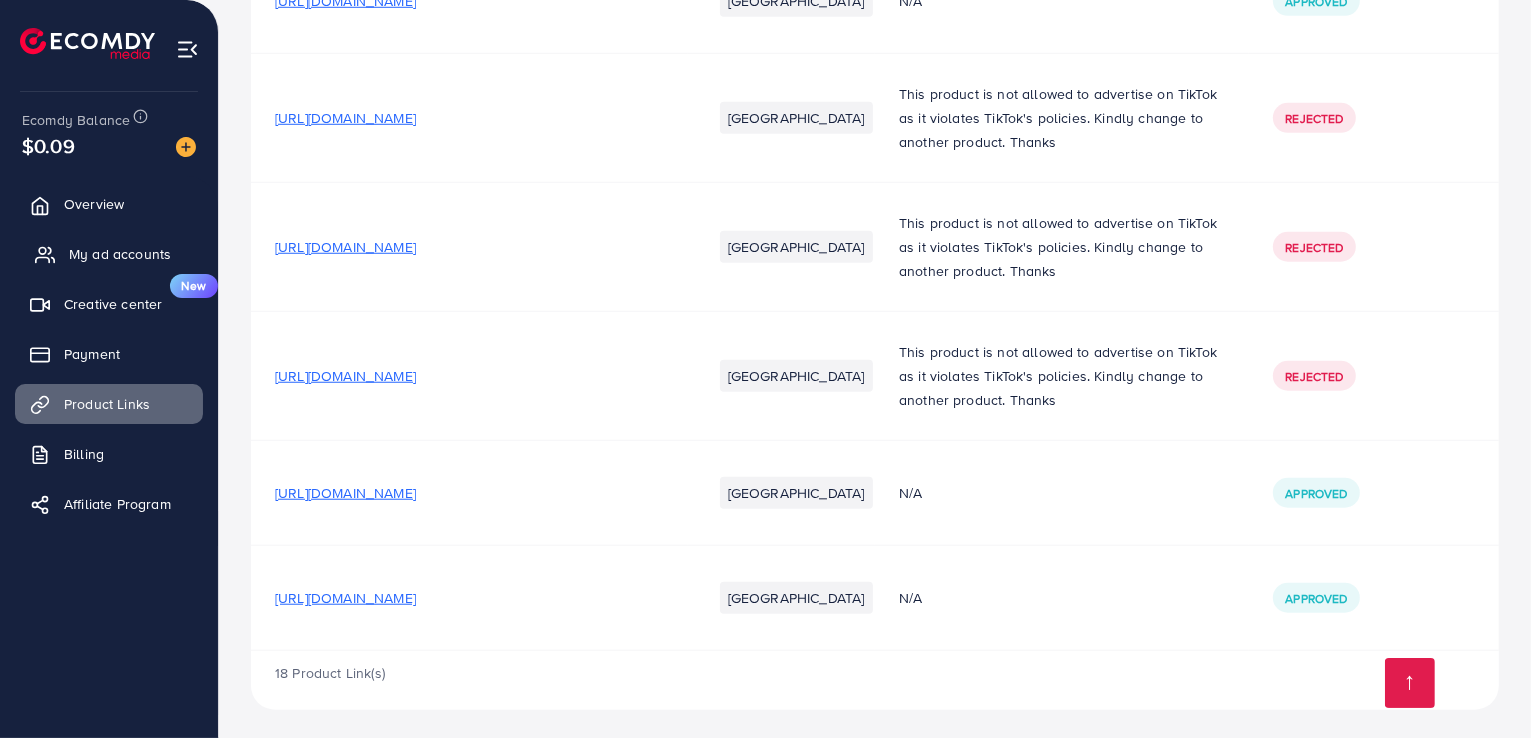 click on "My ad accounts" at bounding box center (120, 254) 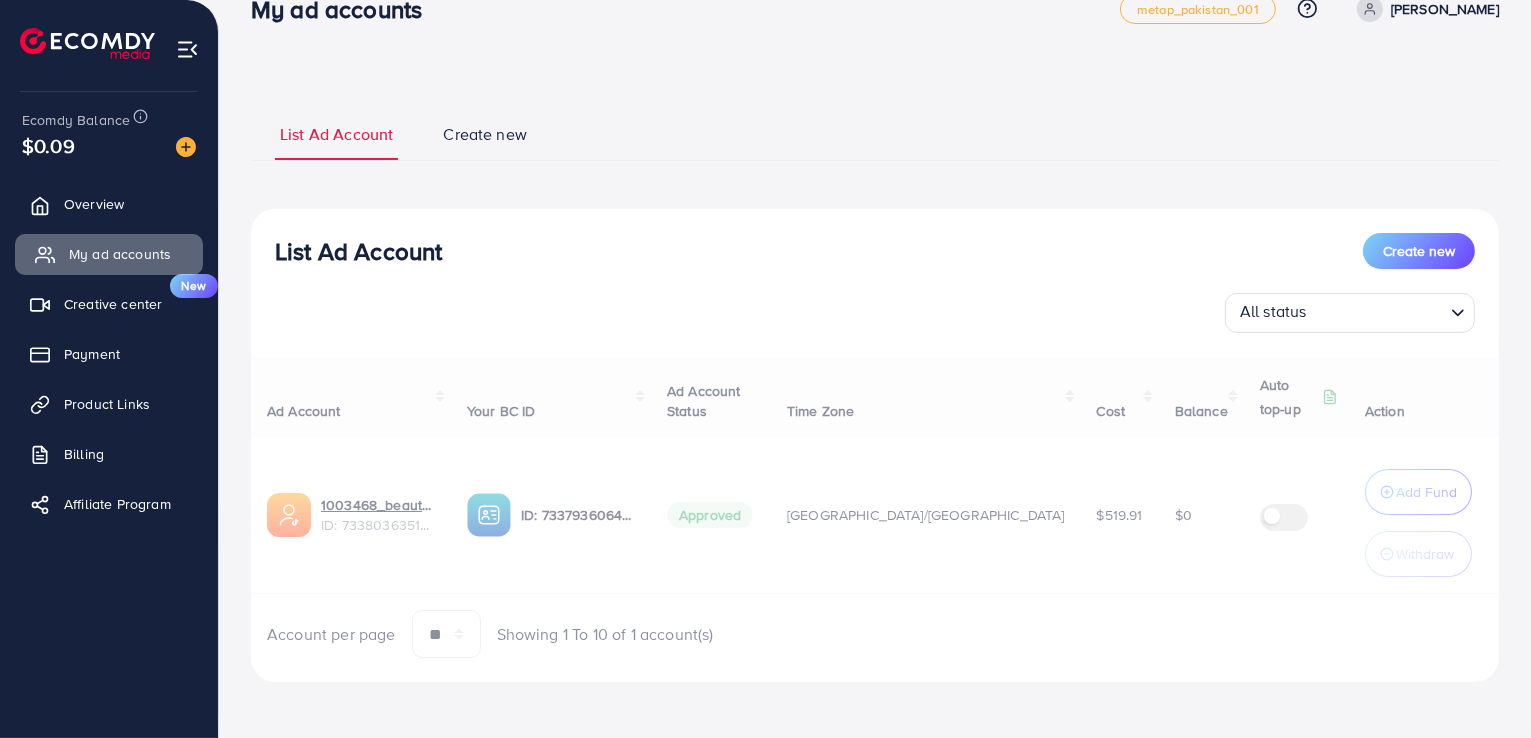 scroll, scrollTop: 0, scrollLeft: 0, axis: both 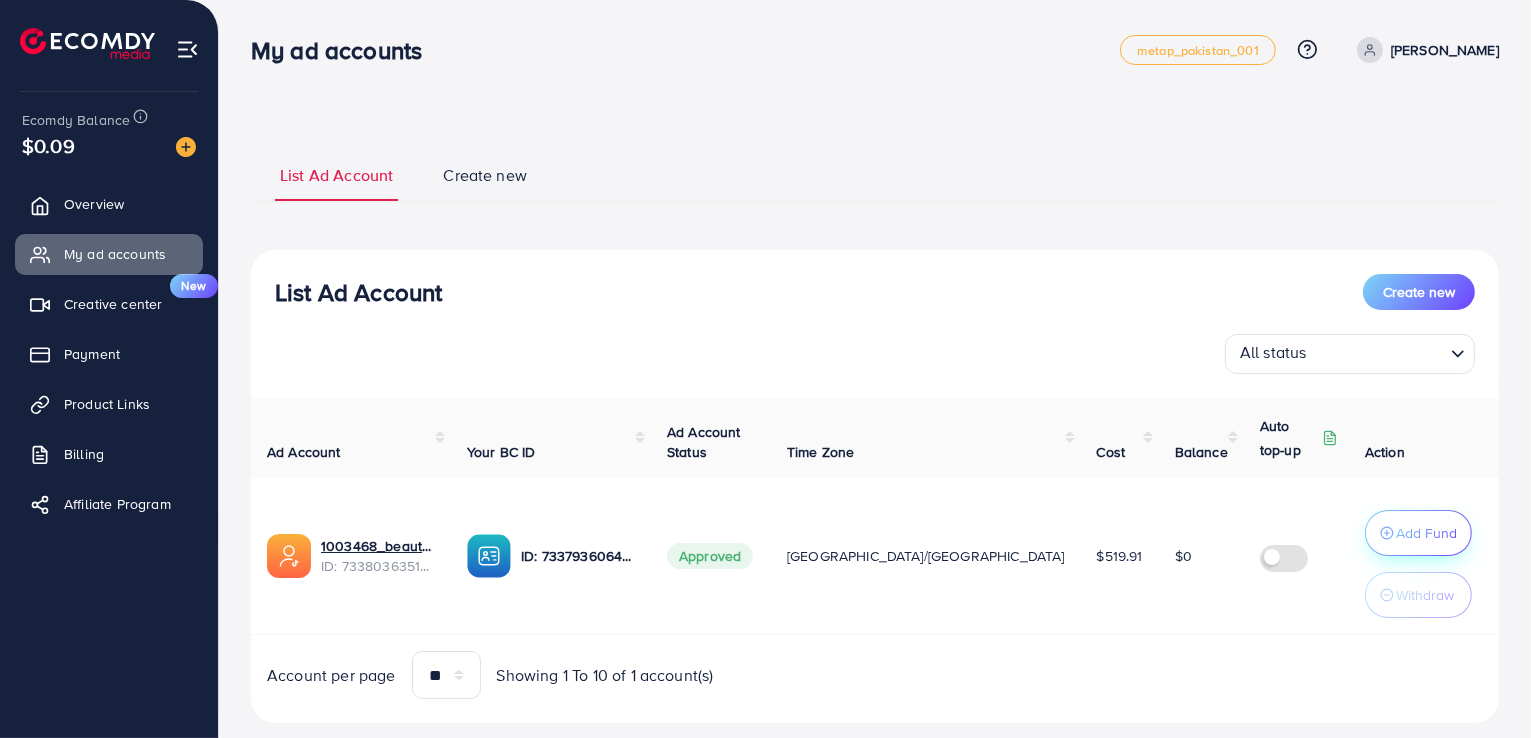 click on "Add Fund" at bounding box center [1426, 533] 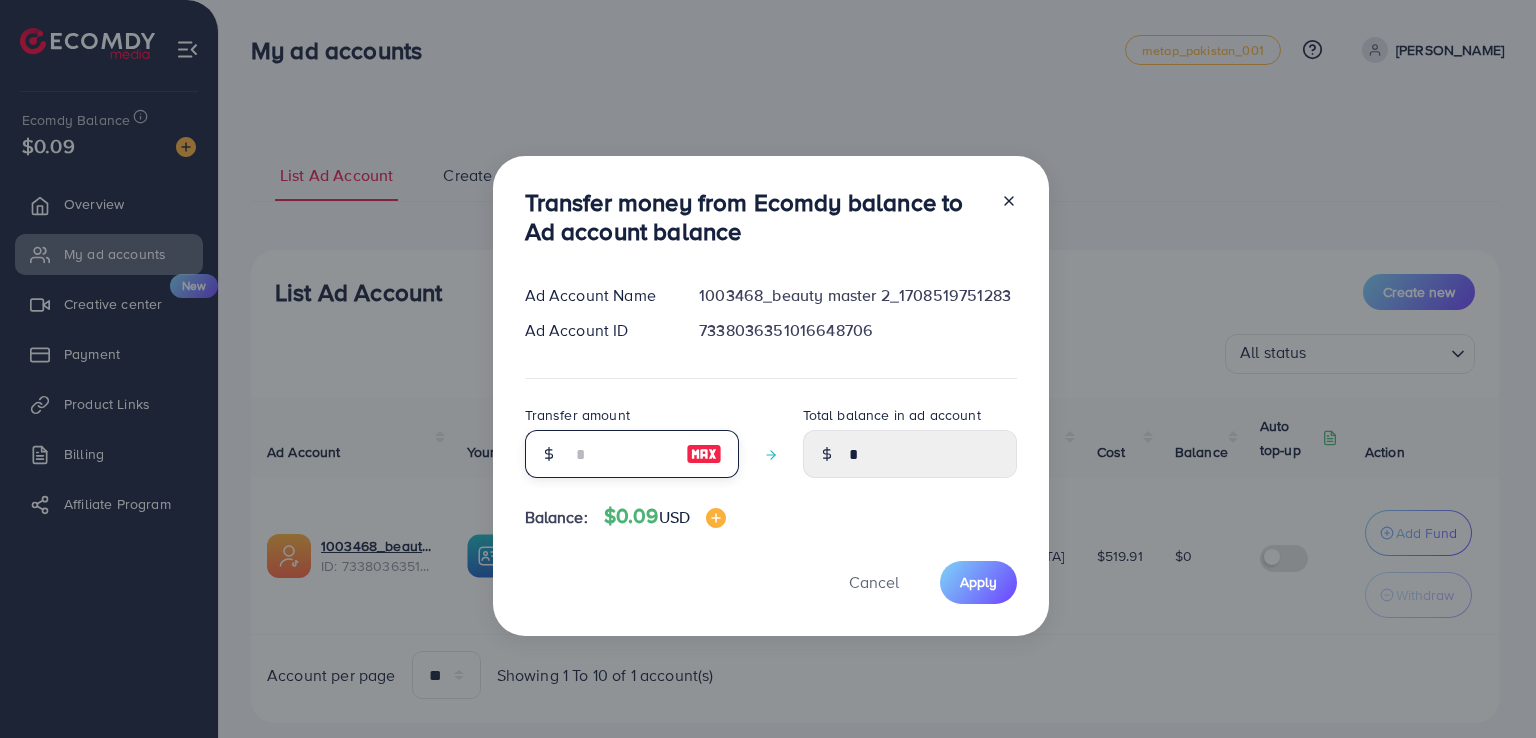 click at bounding box center [621, 454] 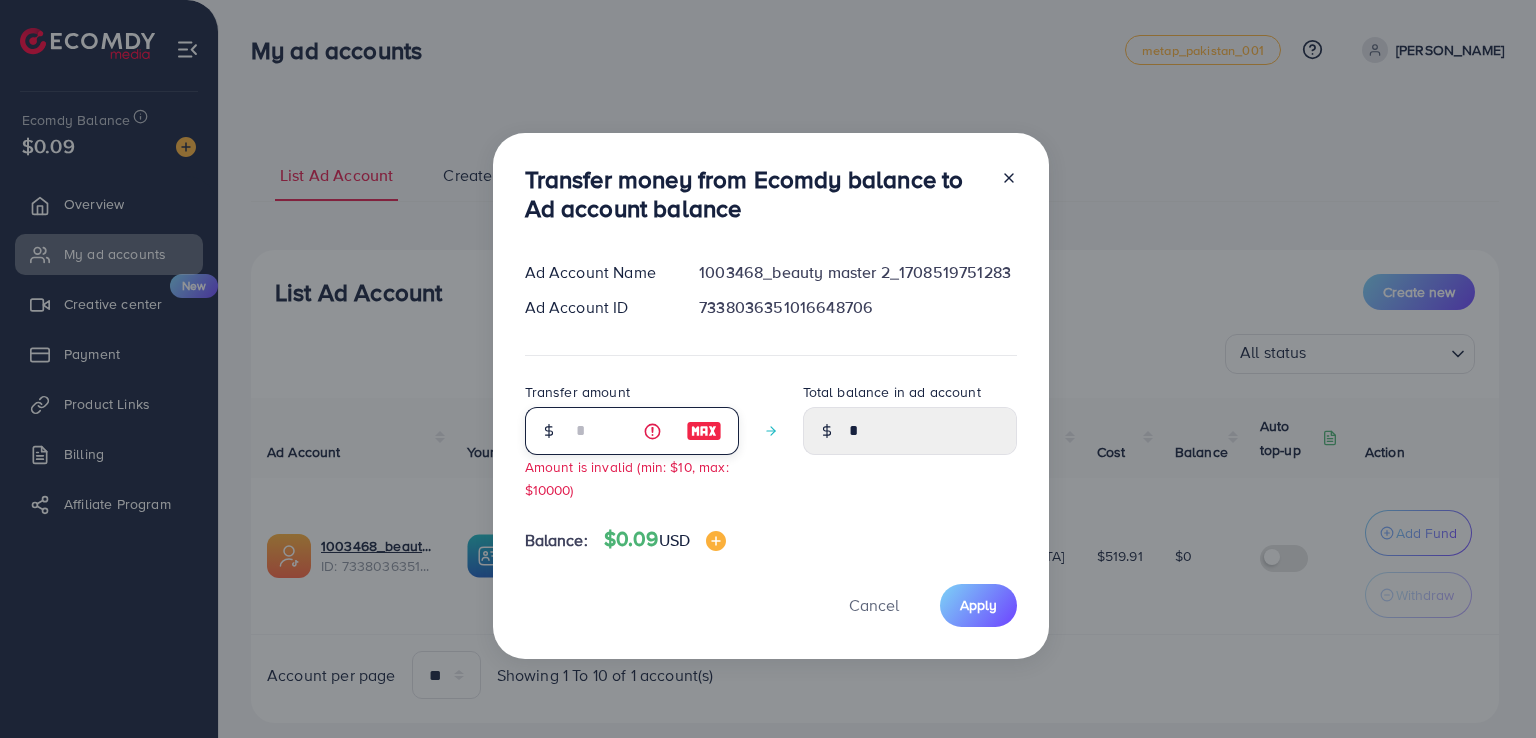 type on "*" 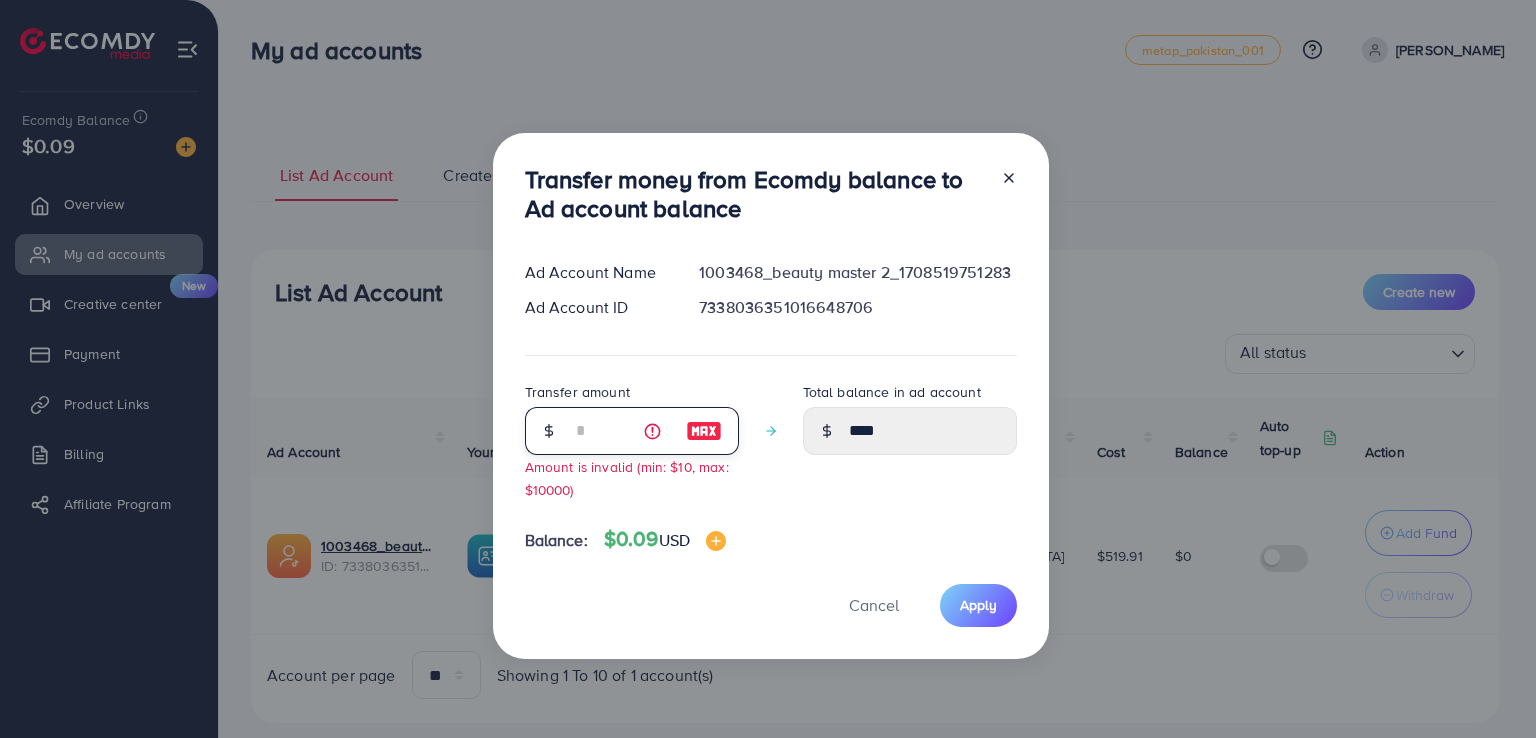 type on "*" 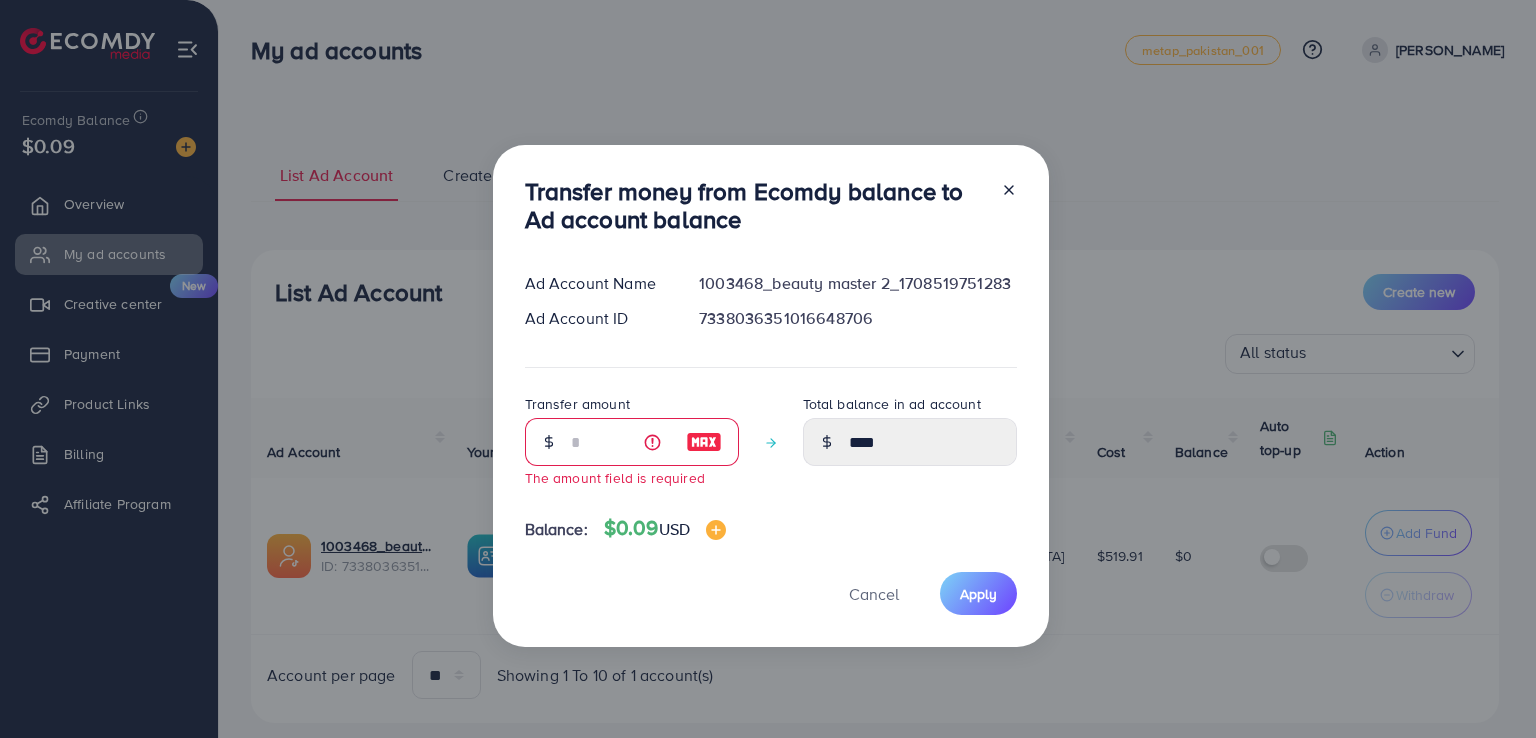 click 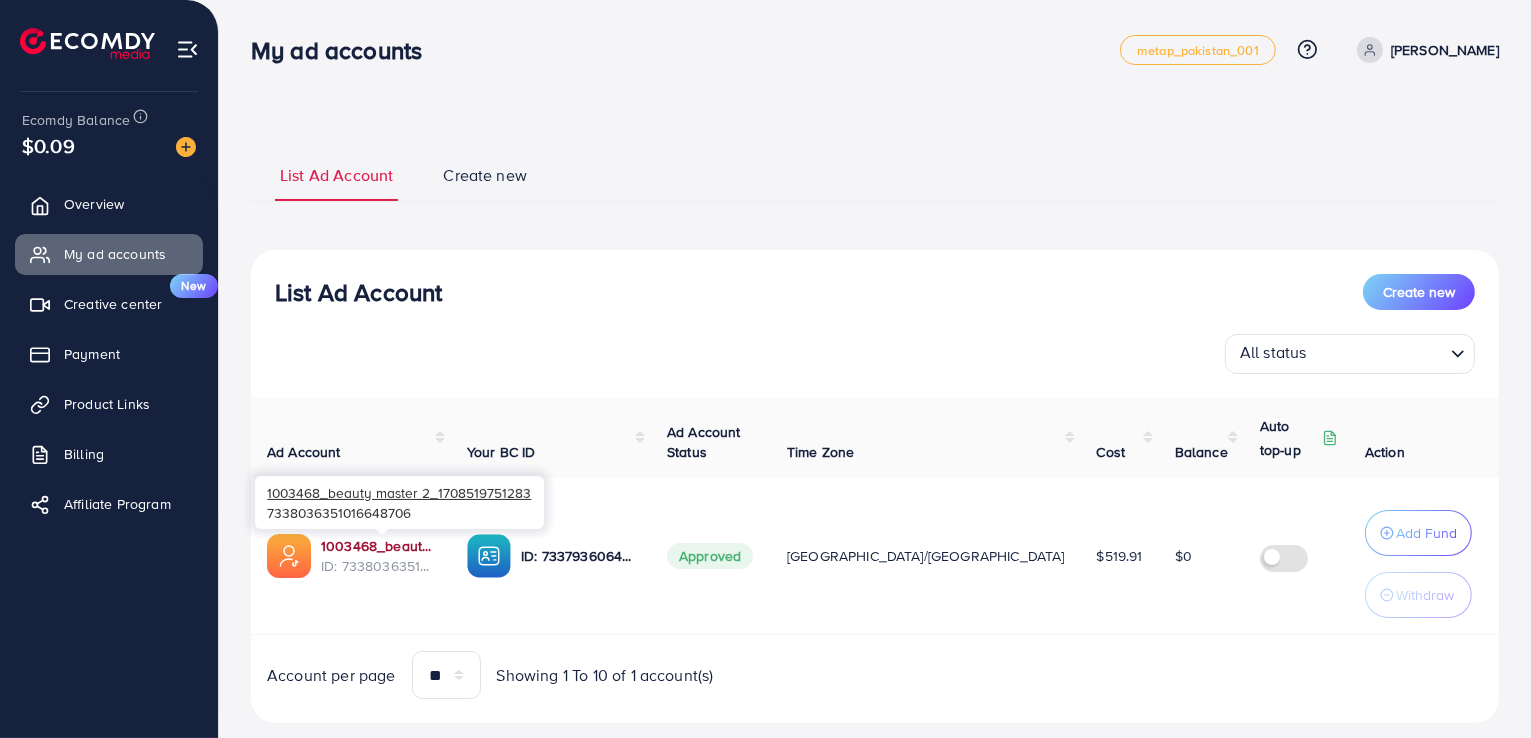 click on "1003468_beauty master 2_1708519751283" at bounding box center (378, 546) 